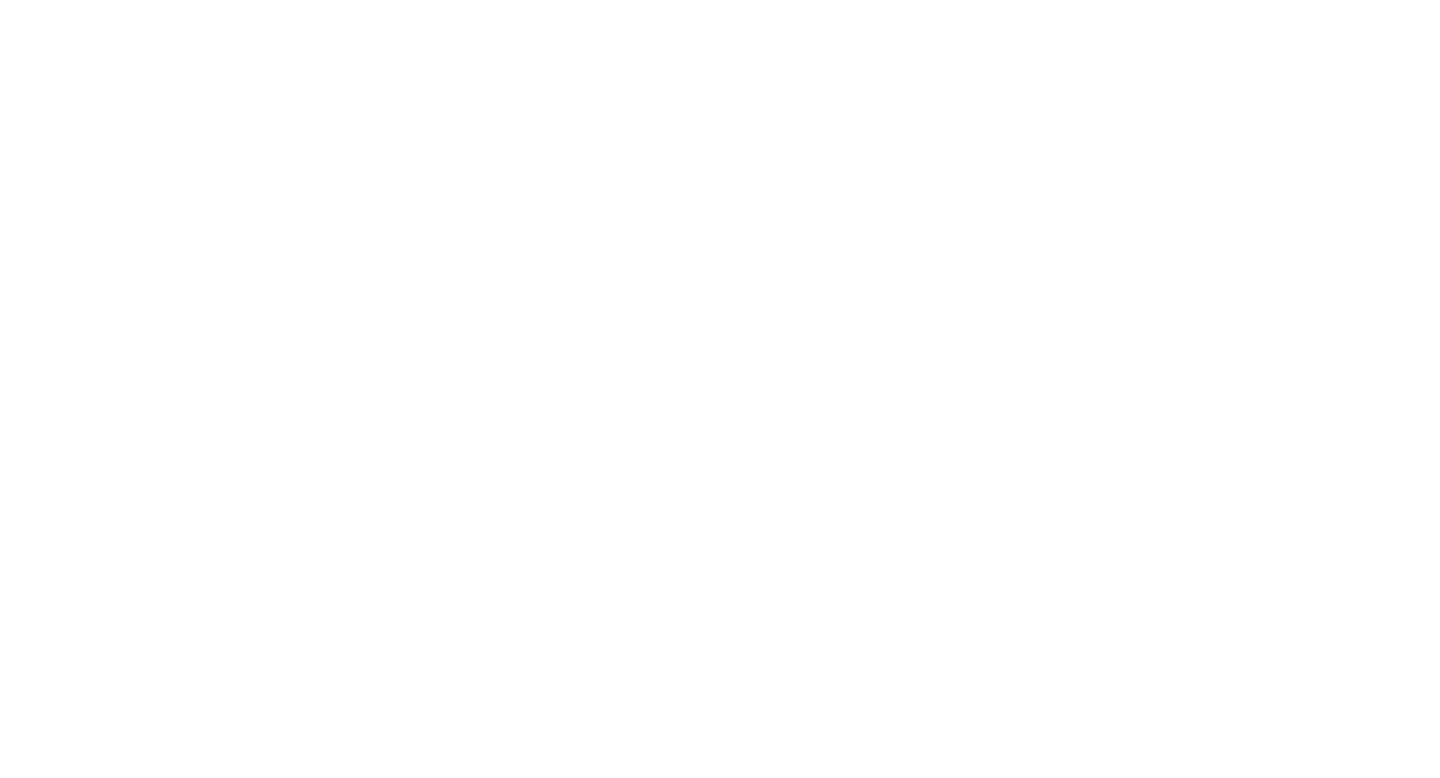 scroll, scrollTop: 0, scrollLeft: 0, axis: both 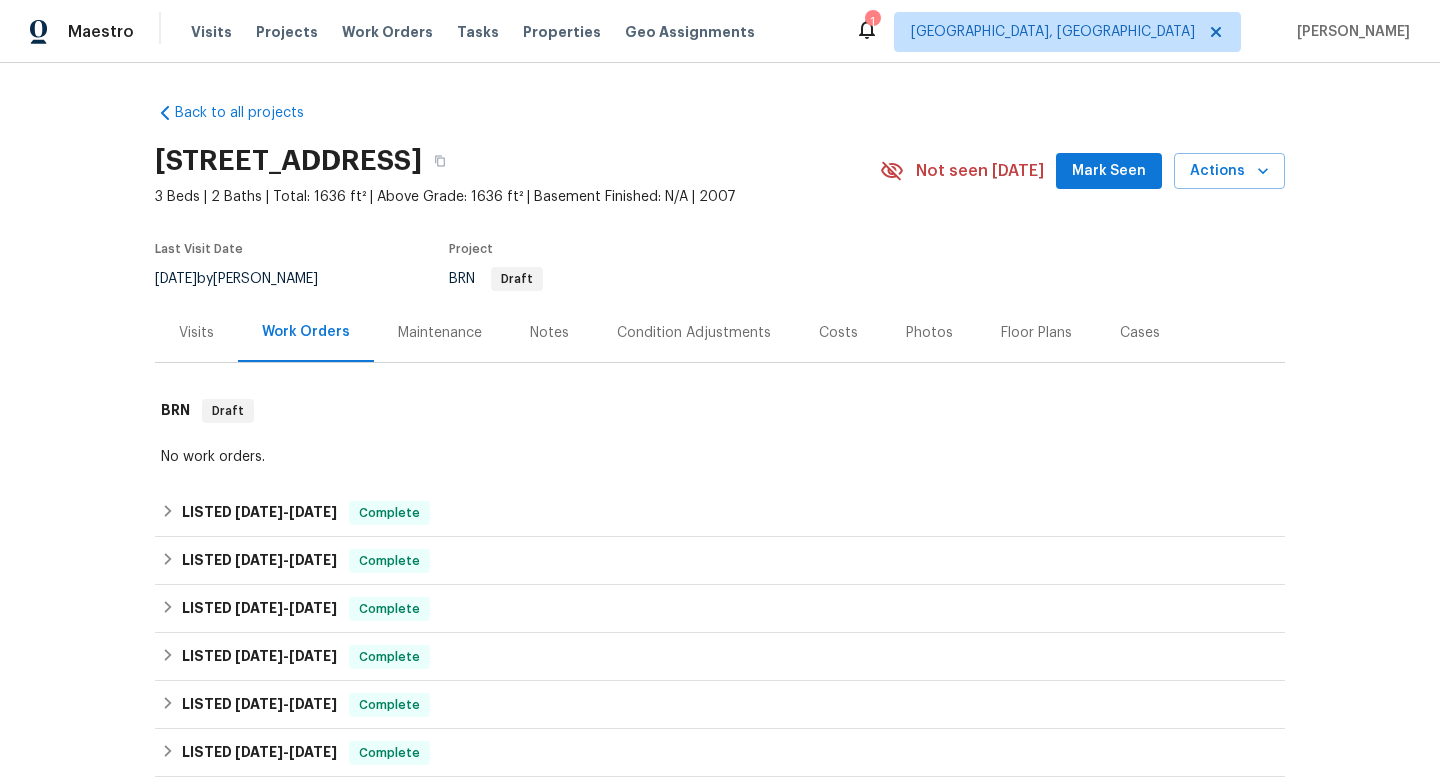 click on "Back to all projects [STREET_ADDRESS] 3 Beds | 2 Baths | Total: 1636 ft² | Above Grade: 1636 ft² | Basement Finished: N/A | 2007 Not seen [DATE] Mark Seen Actions Last Visit Date [DATE]  by  [PERSON_NAME]   Project BRN   Draft Visits Work Orders Maintenance Notes Condition Adjustments Costs Photos Floor Plans Cases BRN   Draft No work orders. LISTED   [DATE]  -  [DATE] Complete Everybody’s Cleaning Services HANDYMAN, BRN_AND_LRR, CARPET_CLEANING $125.00 1 Repair [DATE]  -  [DATE] Paid LISTED   [DATE]  -  [DATE] Complete New Edge Lawn Service LLC LANDSCAPING_MAINTENANCE $50.00 1 Repair [DATE]  -  [DATE] Paid LISTED   [DATE]  -  [DATE] Complete New Edge Lawn Service LLC LANDSCAPING_MAINTENANCE $150.00 1 Repair [DATE]  -  [DATE] Paid B&M TURNKEY RENOVATIONS LLC GENERAL_CONTRACTOR $3,746.80 12 Repairs [DATE]  -  [DATE] Paid LISTED   [DATE]  -  [DATE] Complete Victory Group 2 BRN_AND_LRR, HANDYMAN $250.00 1 Repair [DATE]  -  [DATE] Paid LISTED" at bounding box center [720, 420] 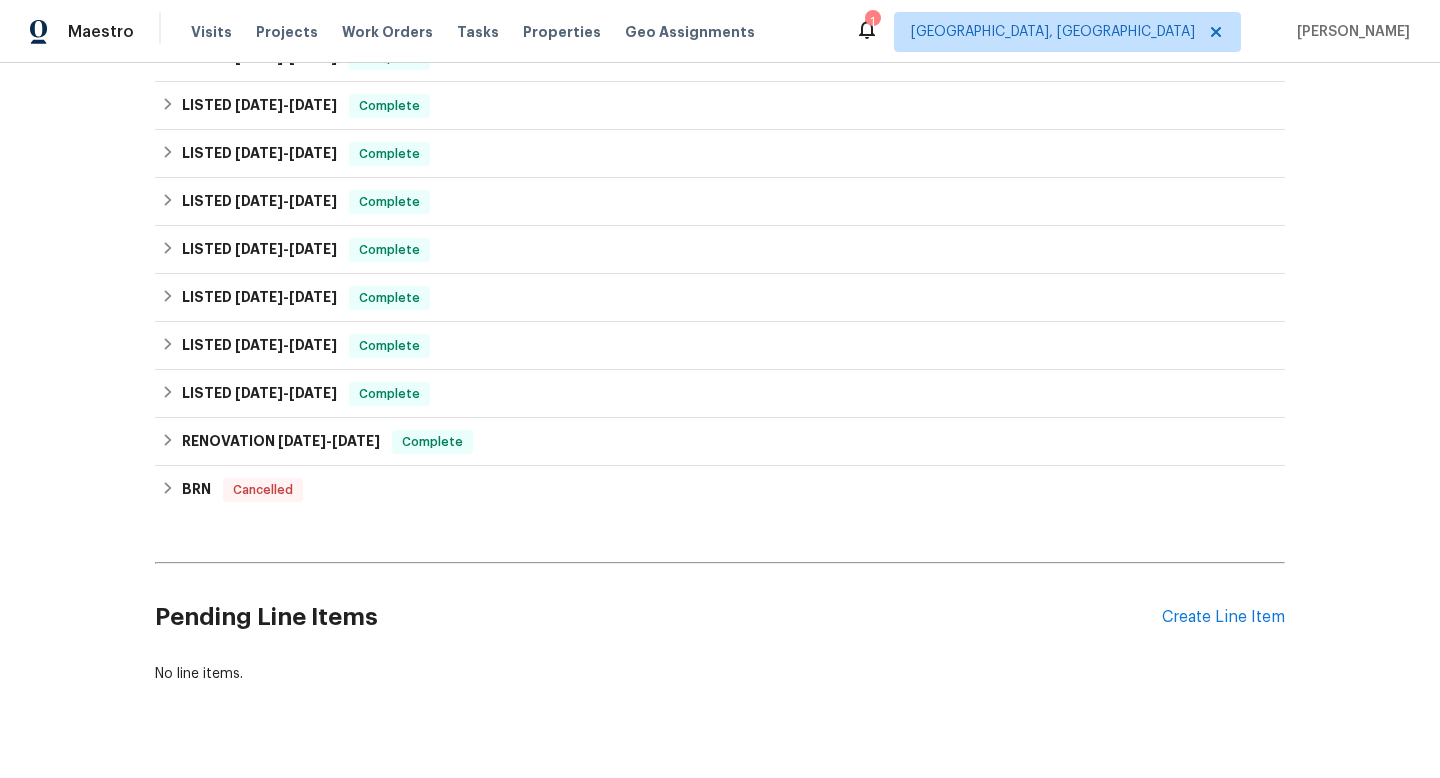 scroll, scrollTop: 680, scrollLeft: 0, axis: vertical 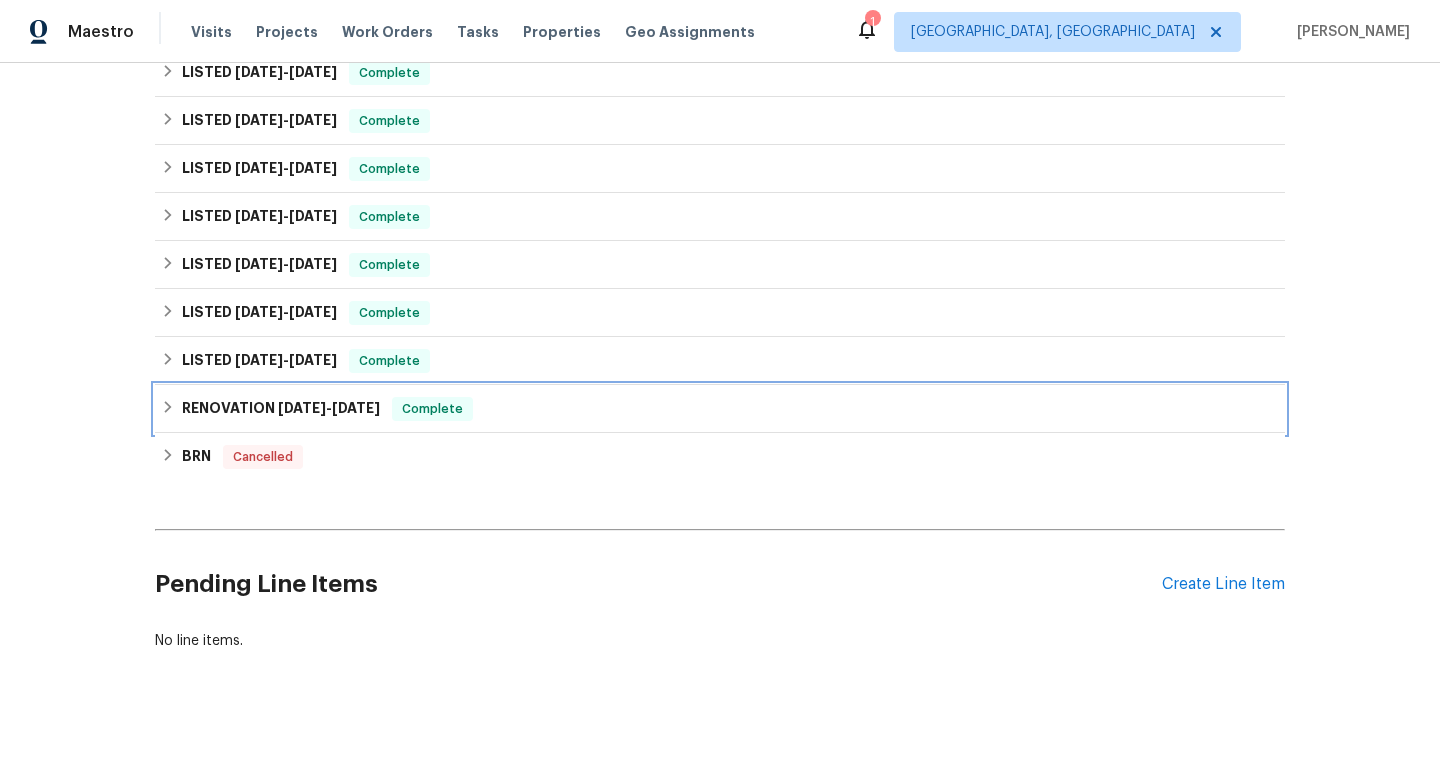 click 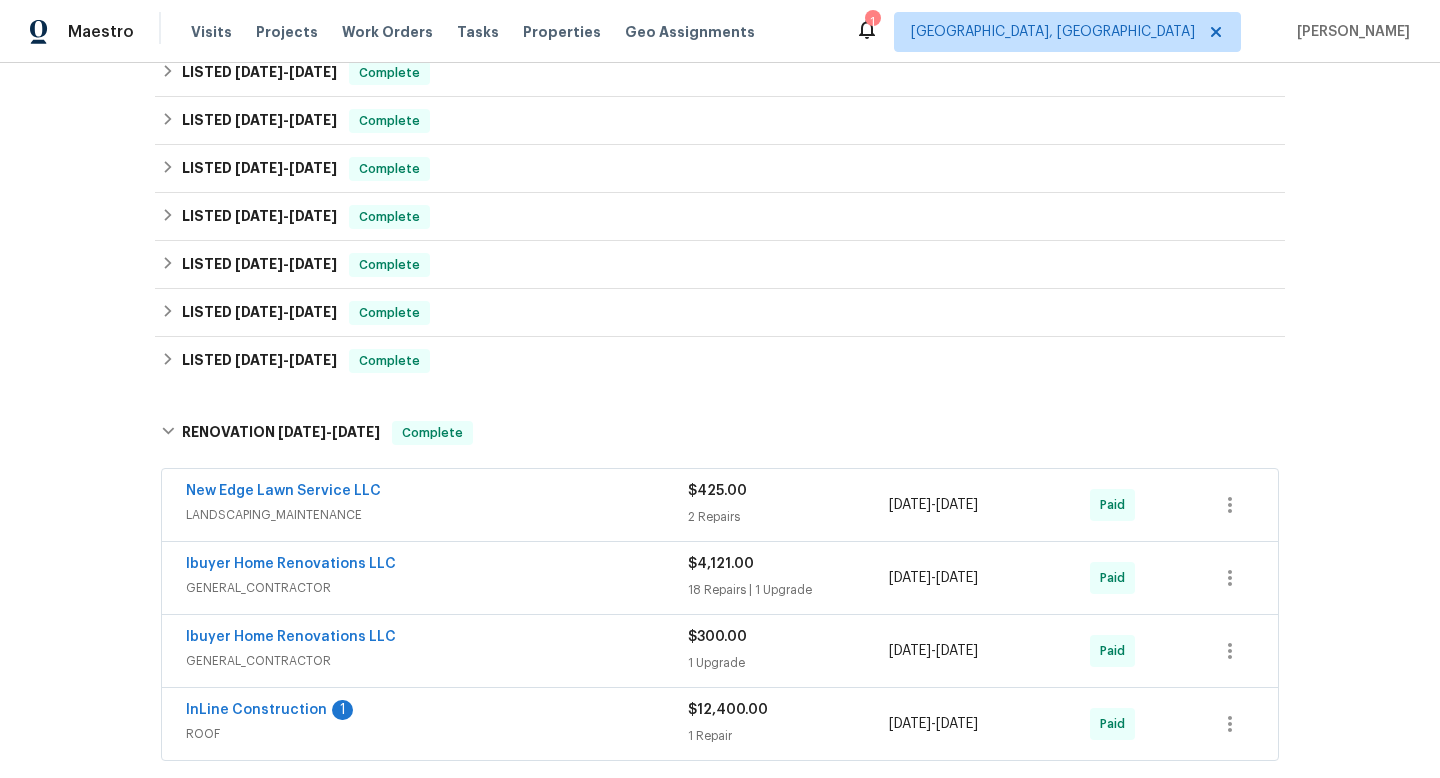 click on "Back to all projects [STREET_ADDRESS] 3 Beds | 2 Baths | Total: 1636 ft² | Above Grade: 1636 ft² | Basement Finished: N/A | 2007 Not seen [DATE] Mark Seen Actions Last Visit Date [DATE]  by  [PERSON_NAME]   Project BRN   Draft Visits Work Orders Maintenance Notes Condition Adjustments Costs Photos Floor Plans Cases BRN   Draft No work orders. LISTED   [DATE]  -  [DATE] Complete Everybody’s Cleaning Services HANDYMAN, BRN_AND_LRR, CARPET_CLEANING $125.00 1 Repair [DATE]  -  [DATE] Paid LISTED   [DATE]  -  [DATE] Complete New Edge Lawn Service LLC LANDSCAPING_MAINTENANCE $50.00 1 Repair [DATE]  -  [DATE] Paid LISTED   [DATE]  -  [DATE] Complete New Edge Lawn Service LLC LANDSCAPING_MAINTENANCE $150.00 1 Repair [DATE]  -  [DATE] Paid B&M TURNKEY RENOVATIONS LLC GENERAL_CONTRACTOR $3,746.80 12 Repairs [DATE]  -  [DATE] Paid LISTED   [DATE]  -  [DATE] Complete Victory Group 2 BRN_AND_LRR, HANDYMAN $250.00 1 Repair [DATE]  -  [DATE] Paid LISTED" at bounding box center (720, 420) 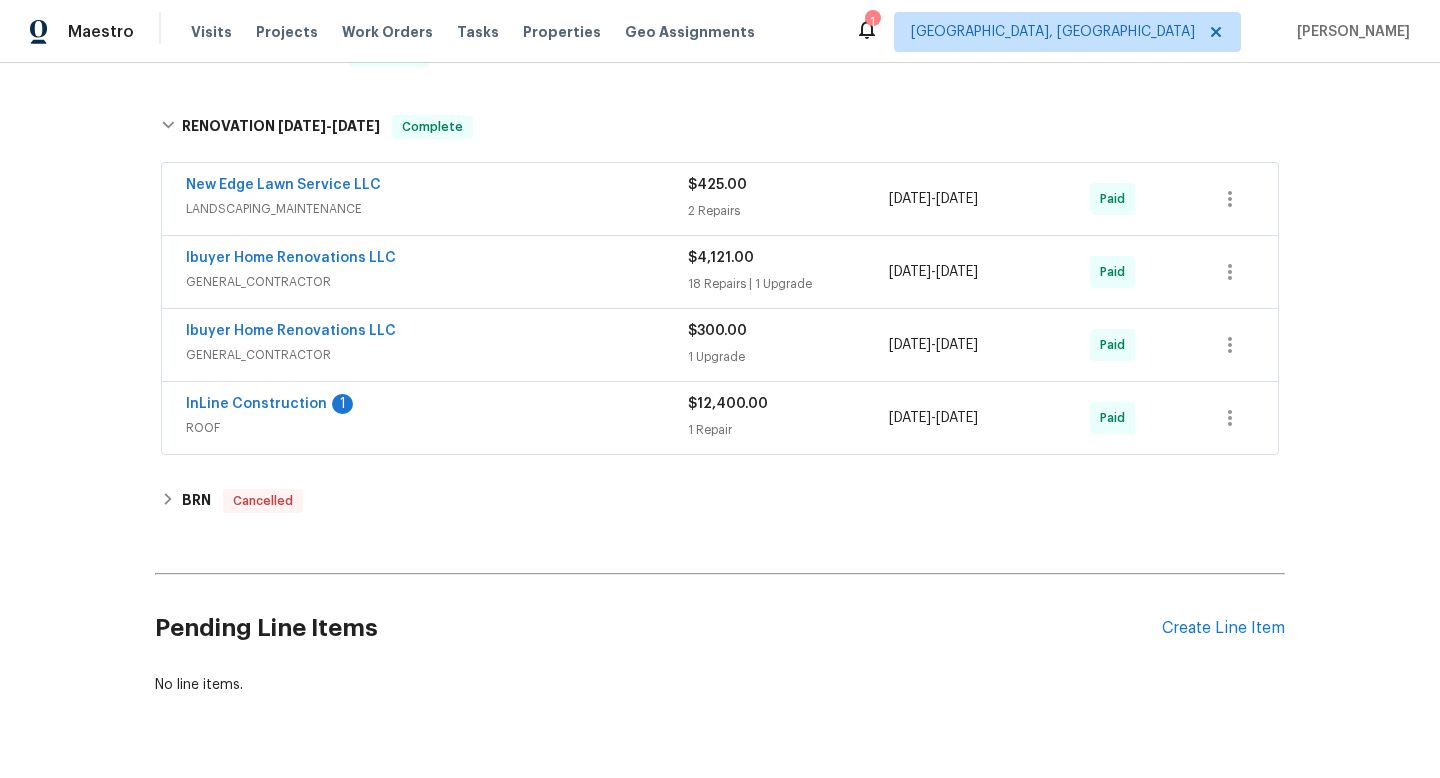 scroll, scrollTop: 1000, scrollLeft: 0, axis: vertical 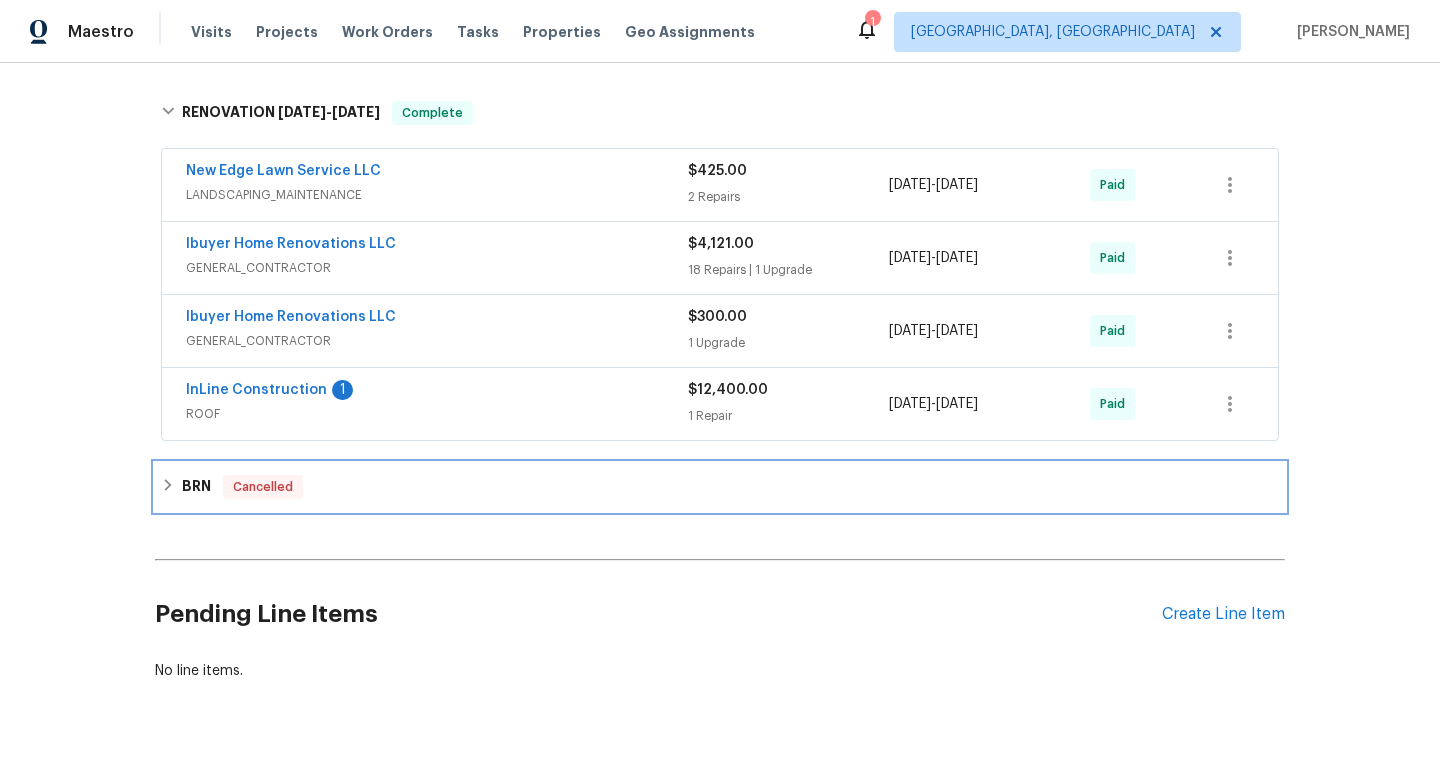 click on "BRN" at bounding box center [196, 487] 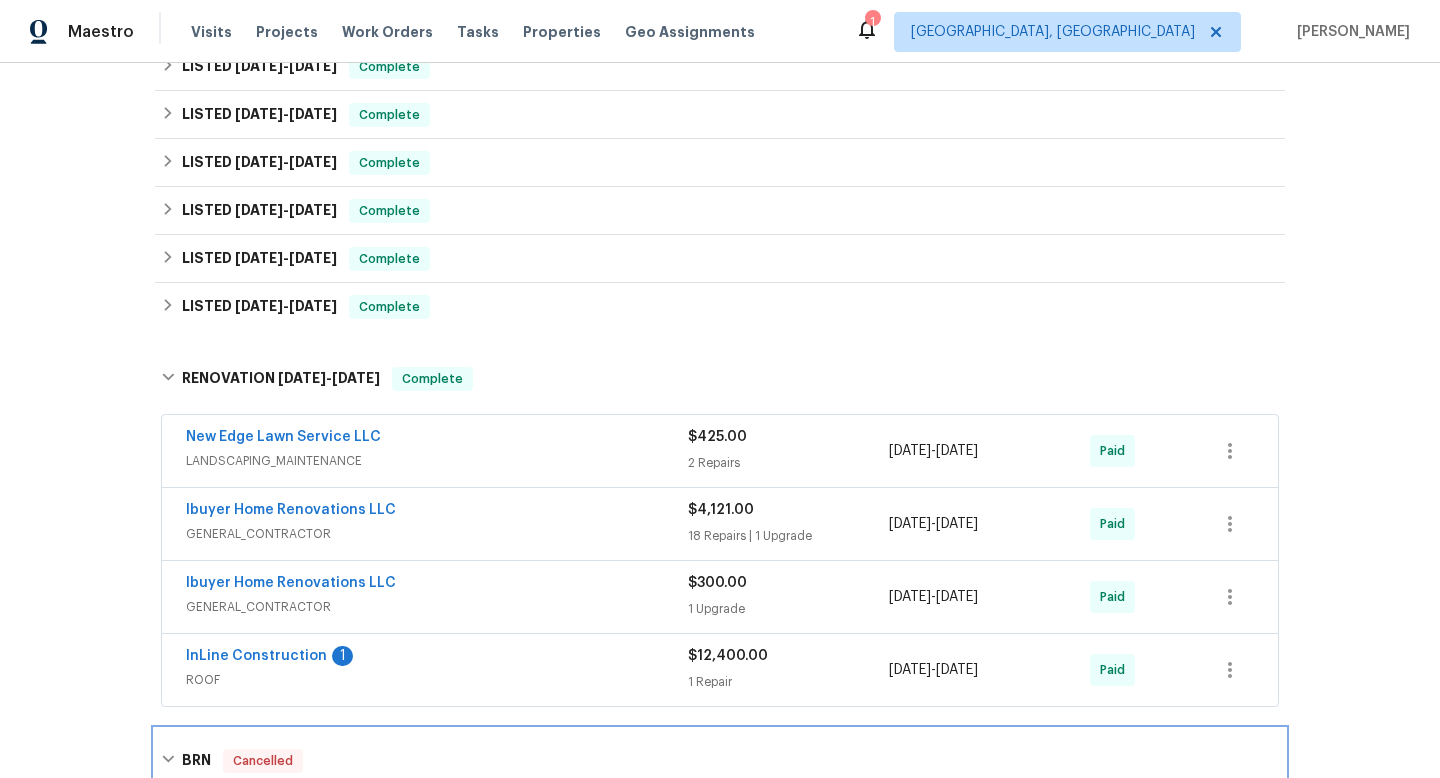 scroll, scrollTop: 720, scrollLeft: 0, axis: vertical 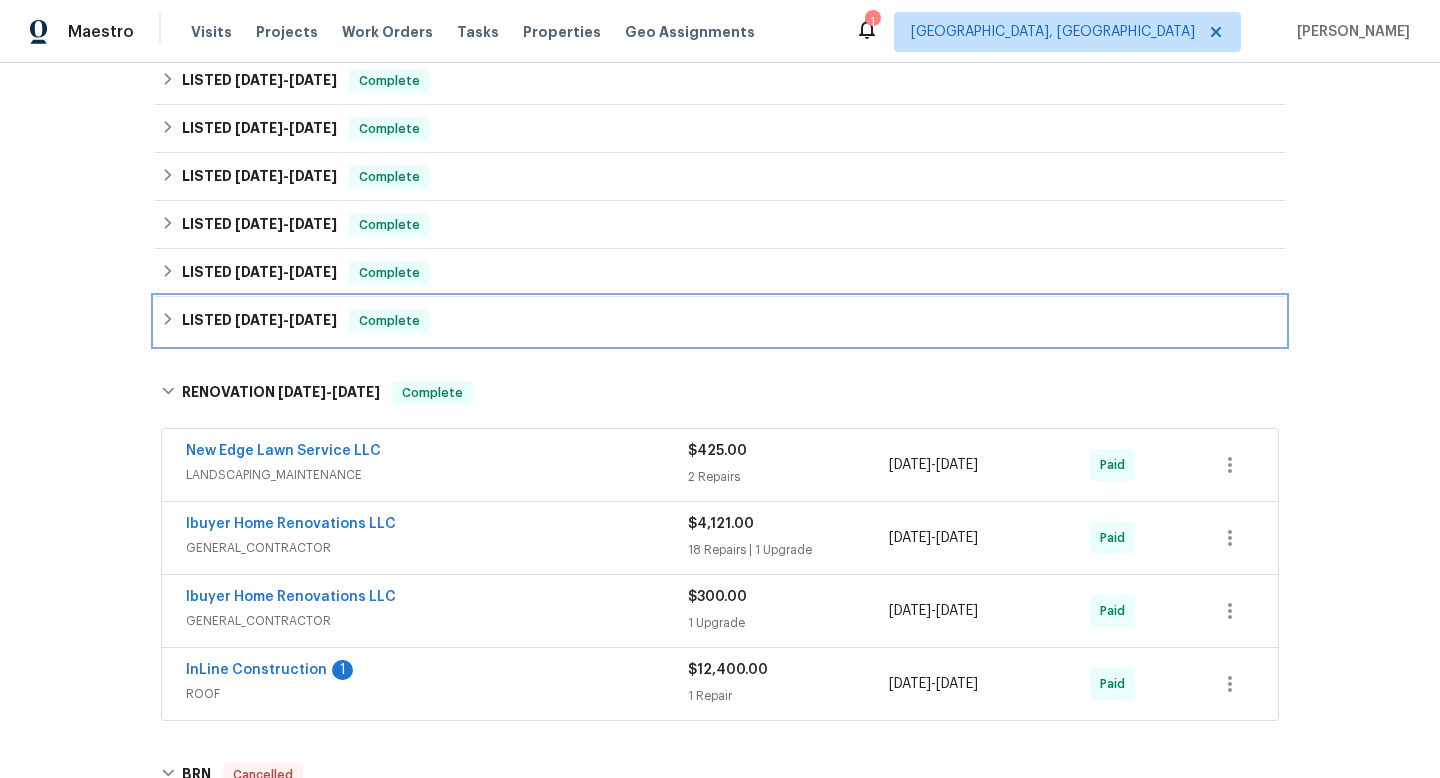 click on "LISTED   5/15/24  -  5/16/24" at bounding box center (259, 321) 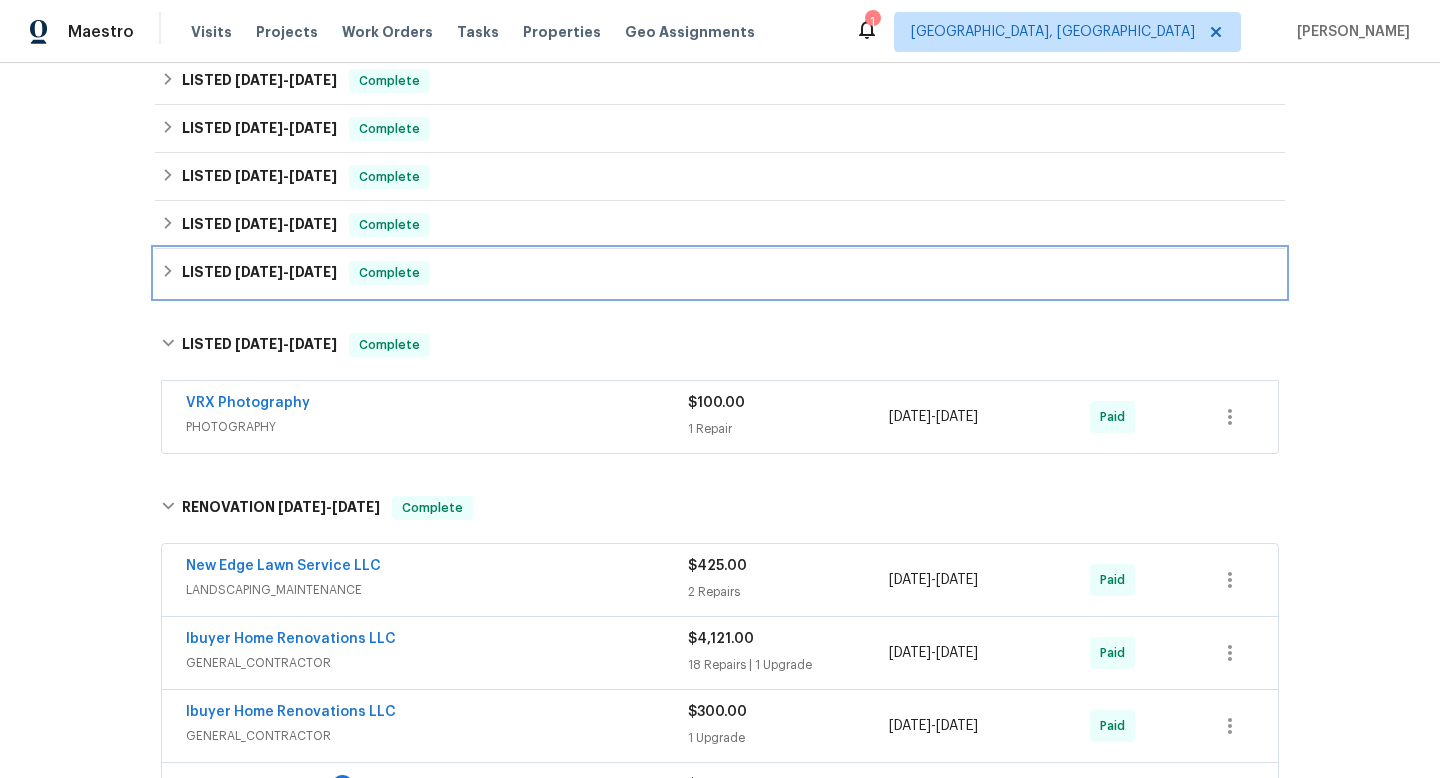 click on "[DATE]" at bounding box center (259, 272) 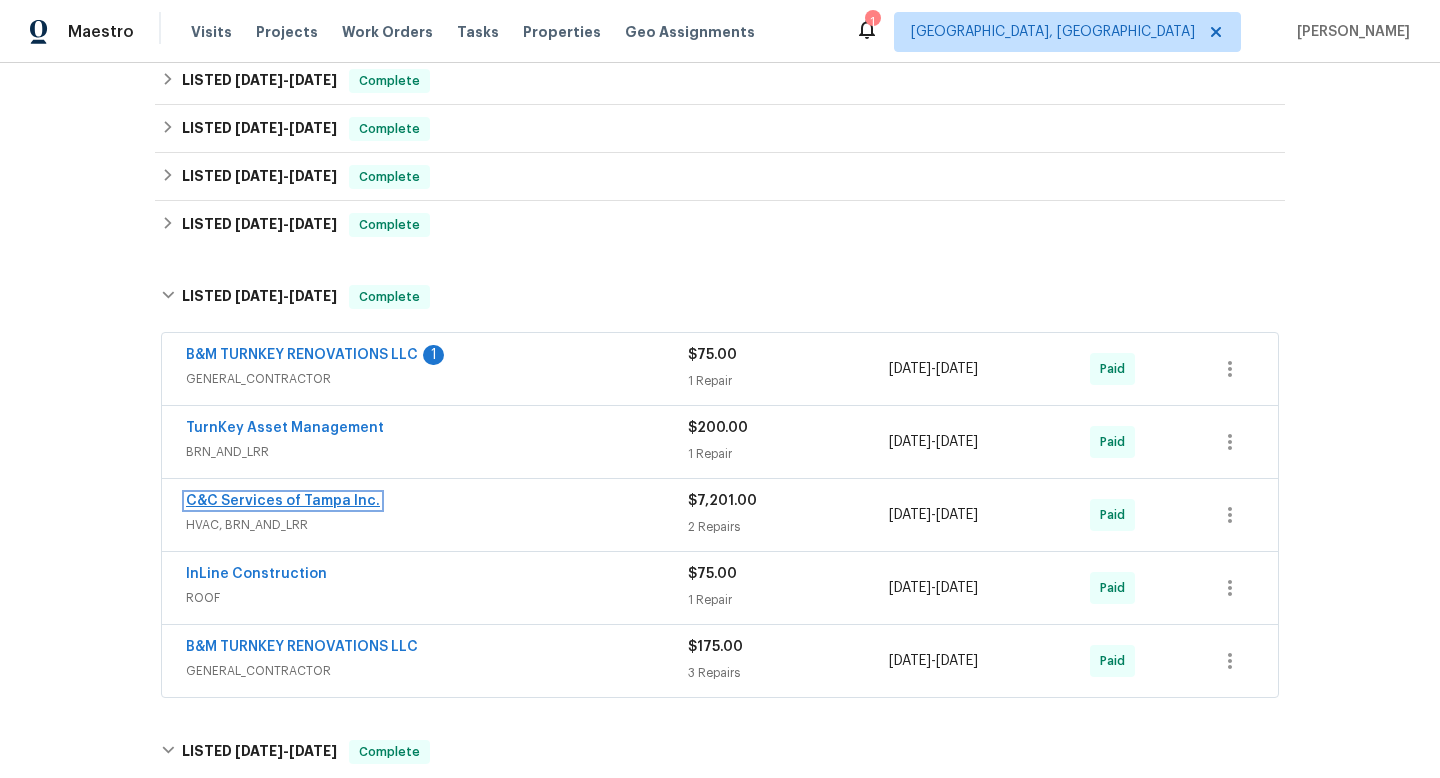 click on "C&C Services of Tampa Inc." at bounding box center (283, 501) 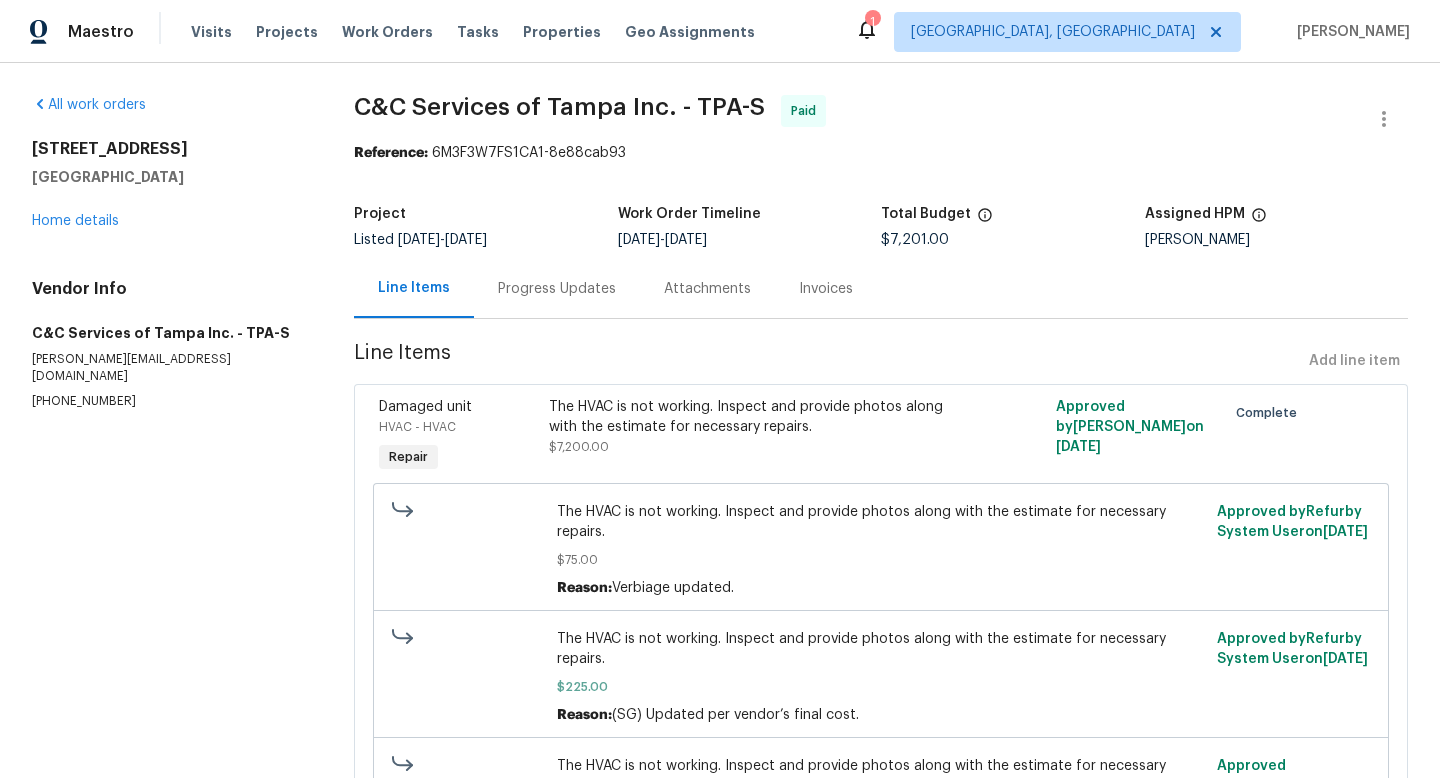 click on "All work orders 205 Hibiscus St Winter Haven, FL 33881 Home details Vendor Info C&C Services of Tampa Inc. - TPA-S courtney@ccservicesoftampa.com (813) 759-8756 C&C Services of Tampa Inc. - TPA-S Paid Reference:   6M3F3W7FS1CA1-8e88cab93 Project Listed   5/29/2024  -  7/3/2024 Work Order Timeline 6/28/2024  -  6/28/2024 Total Budget $7,201.00 Assigned HPM Nick Christian Line Items Progress Updates Attachments Invoices Line Items Add line item Damaged unit HVAC - HVAC Repair The HVAC is not working. Inspect and provide photos along with the estimate for necessary repairs. $7,200.00 Approved by  Sanjai Gunaraj  on   6/20/2024 Complete The HVAC is not working. Inspect and provide photos along with the estimate for necessary repairs. $75.00 Reason:  Verbiage updated. Approved by  Refurby System User  on  5/30/2024 The HVAC is not working. Inspect and provide photos along with the estimate for necessary repairs. $225.00 Reason:  (SG) Updated per vendor’s final cost. Approved by  Refurby System User  on  6/6/2024" at bounding box center [720, 620] 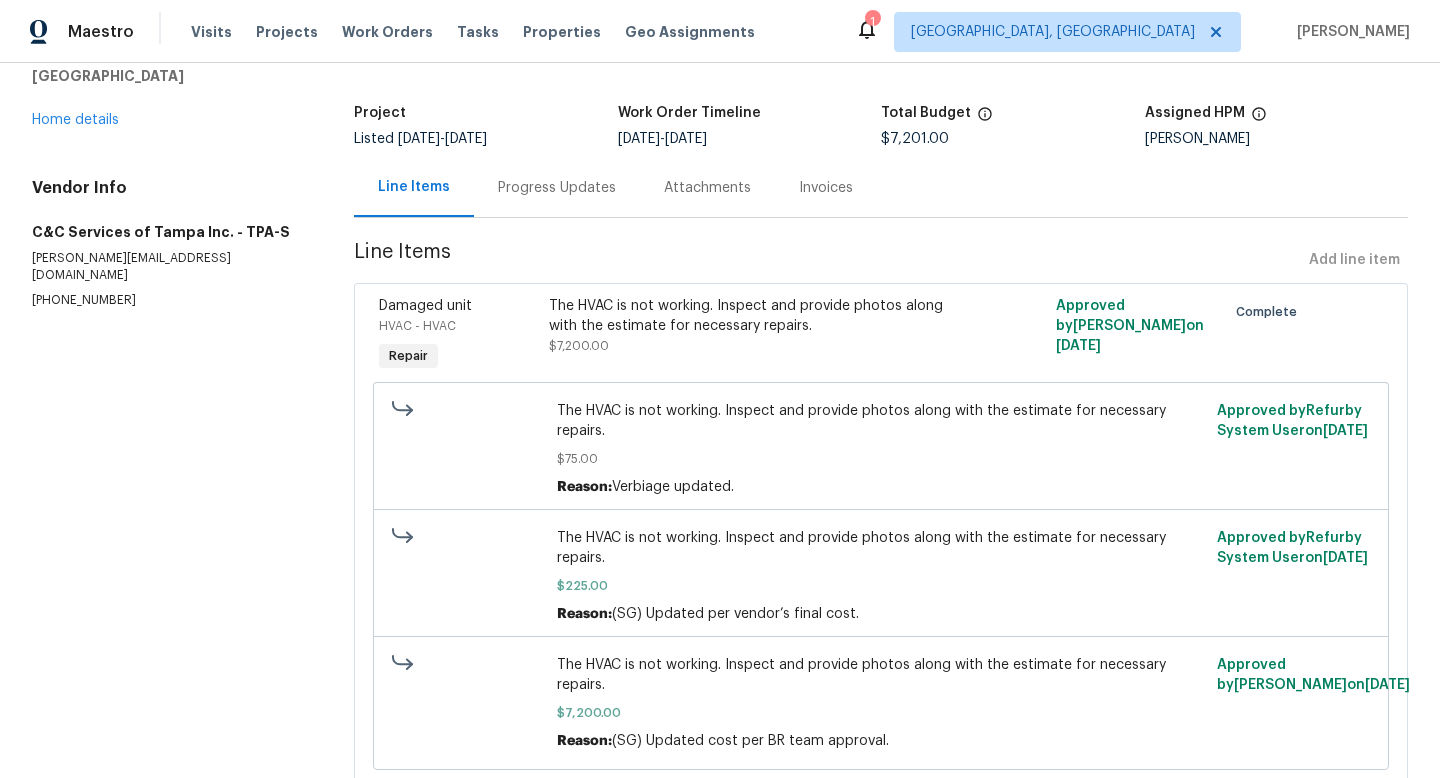 scroll, scrollTop: 80, scrollLeft: 0, axis: vertical 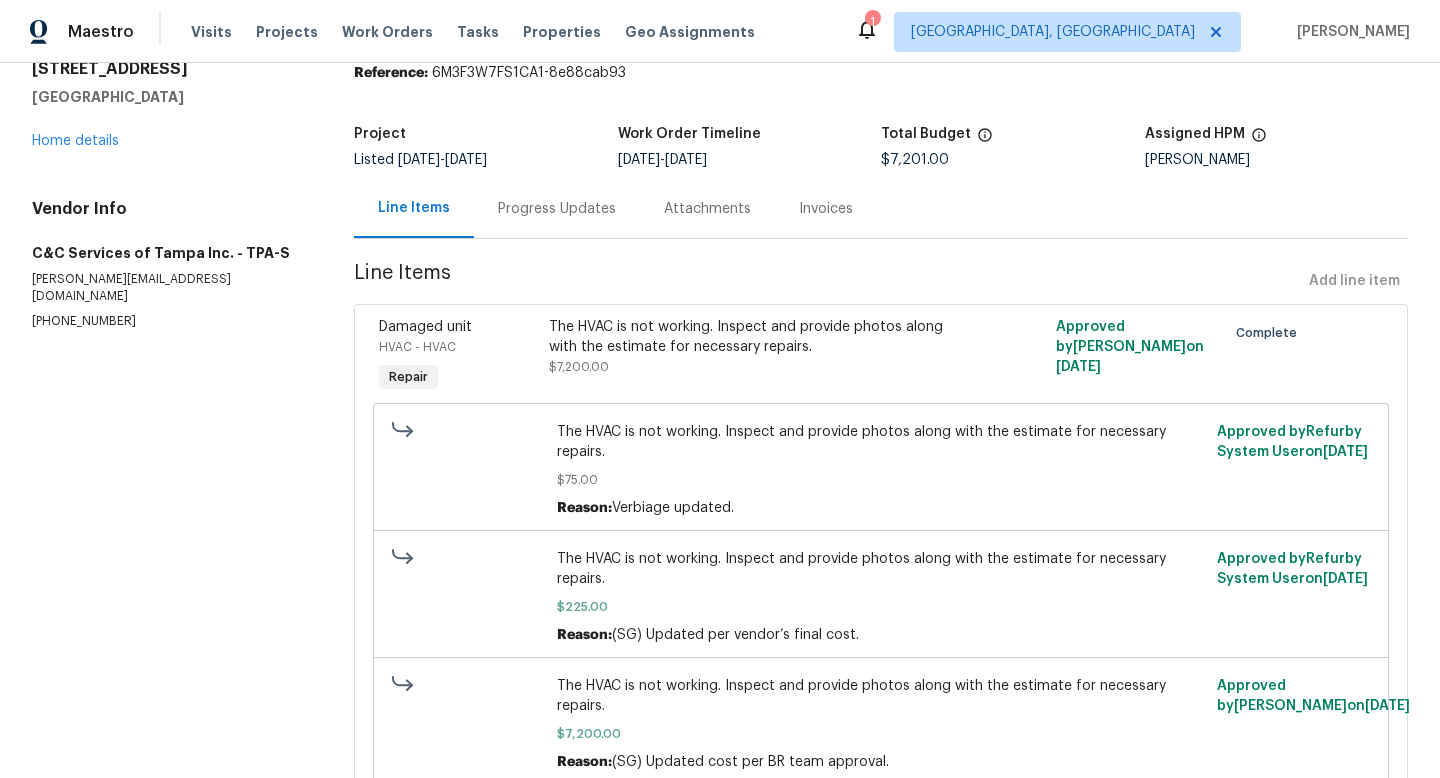 click on "Invoices" at bounding box center (826, 209) 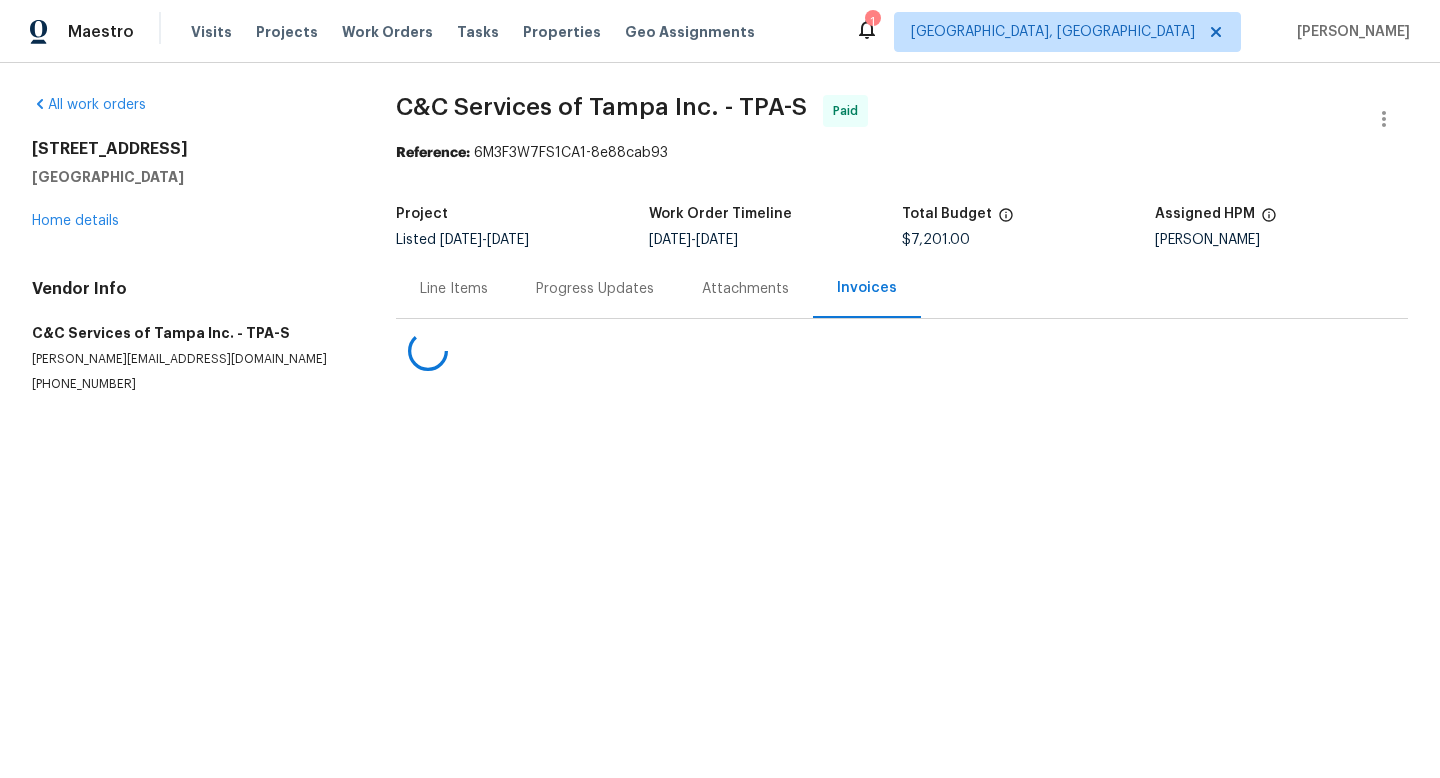 scroll, scrollTop: 0, scrollLeft: 0, axis: both 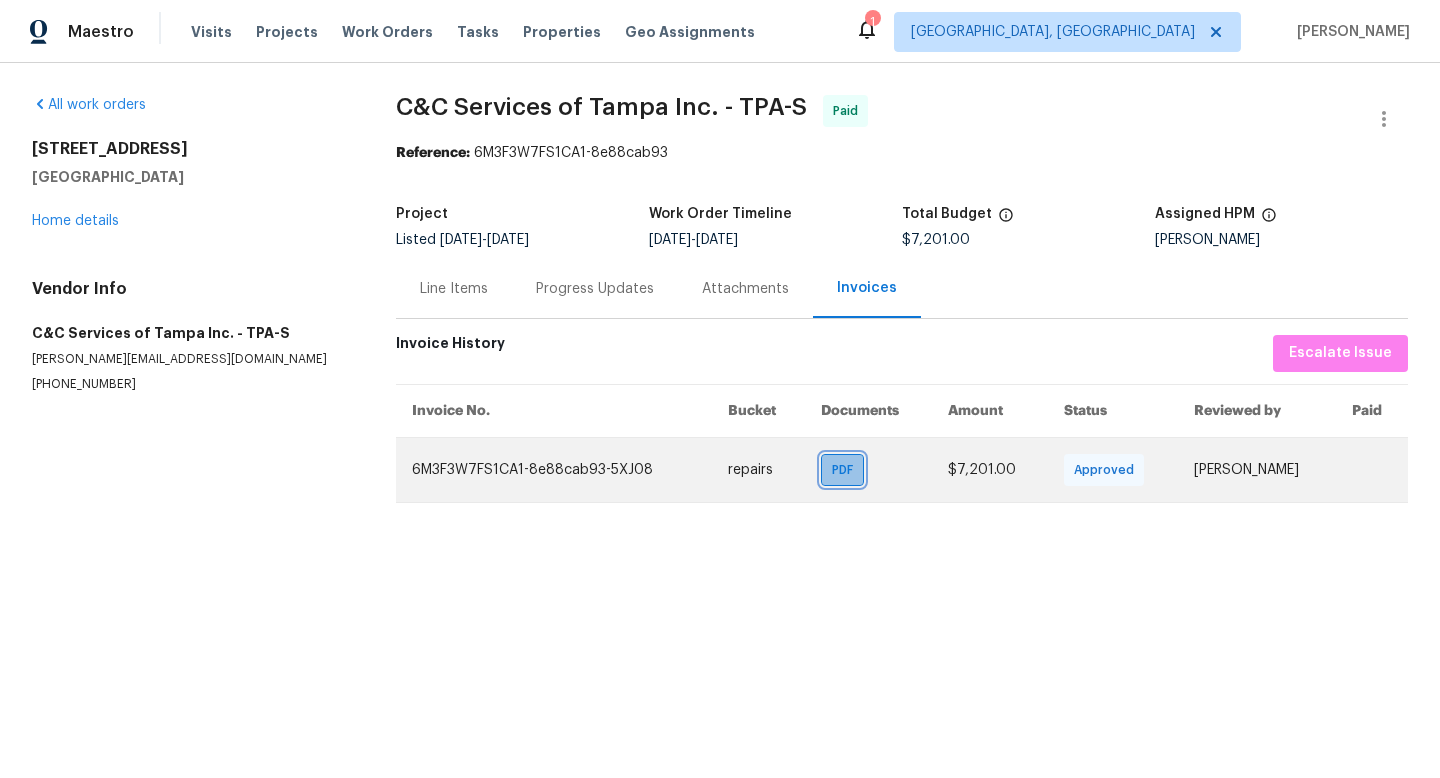 click on "PDF" at bounding box center (846, 470) 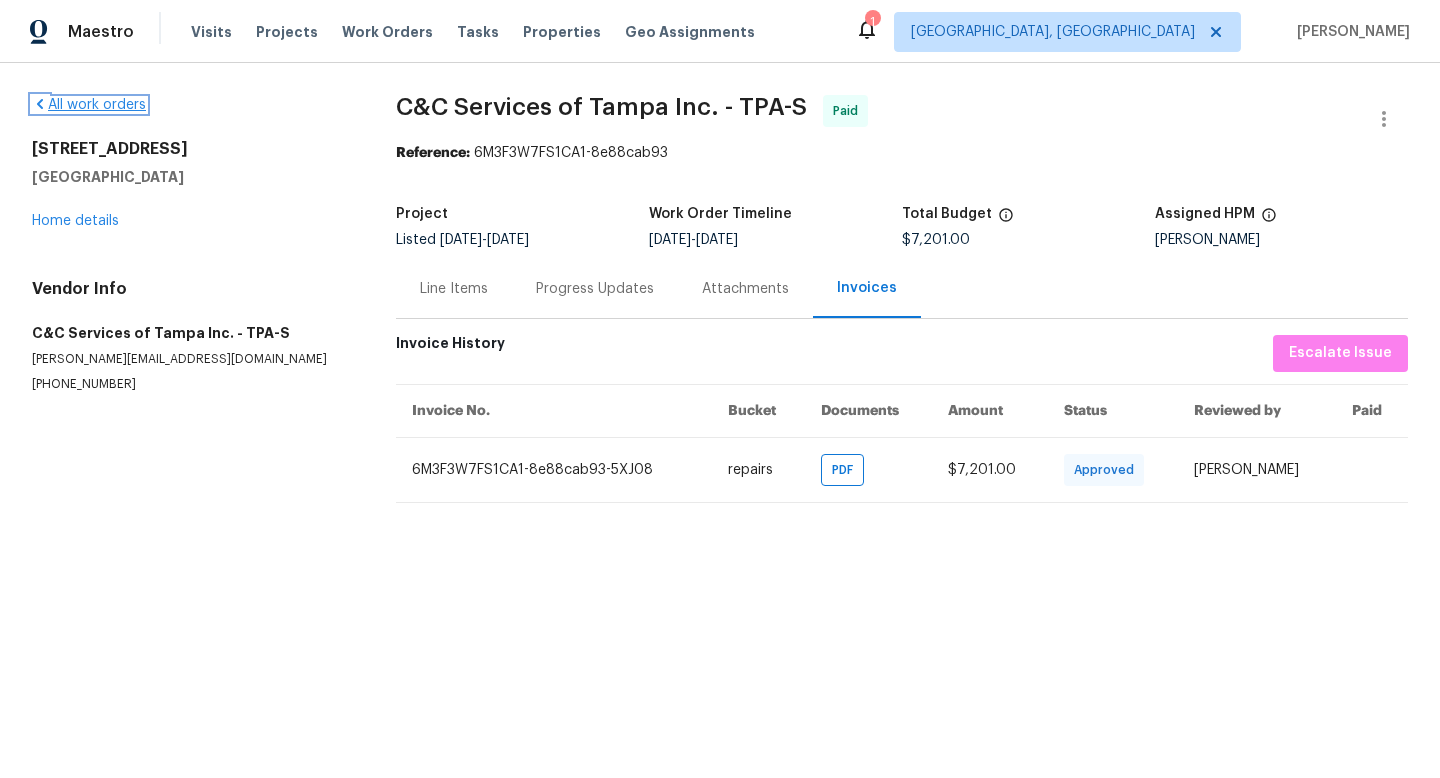click on "All work orders" at bounding box center (89, 105) 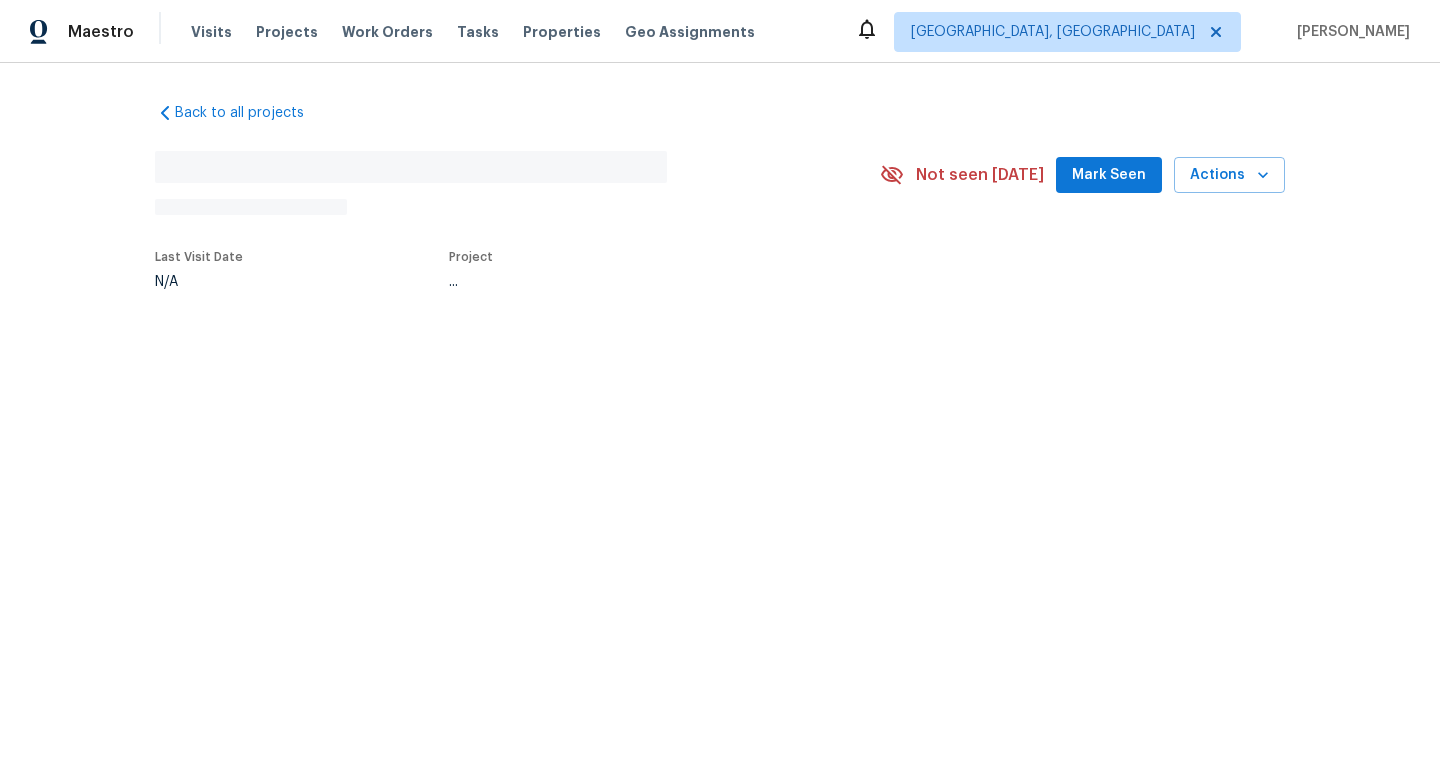 scroll, scrollTop: 0, scrollLeft: 0, axis: both 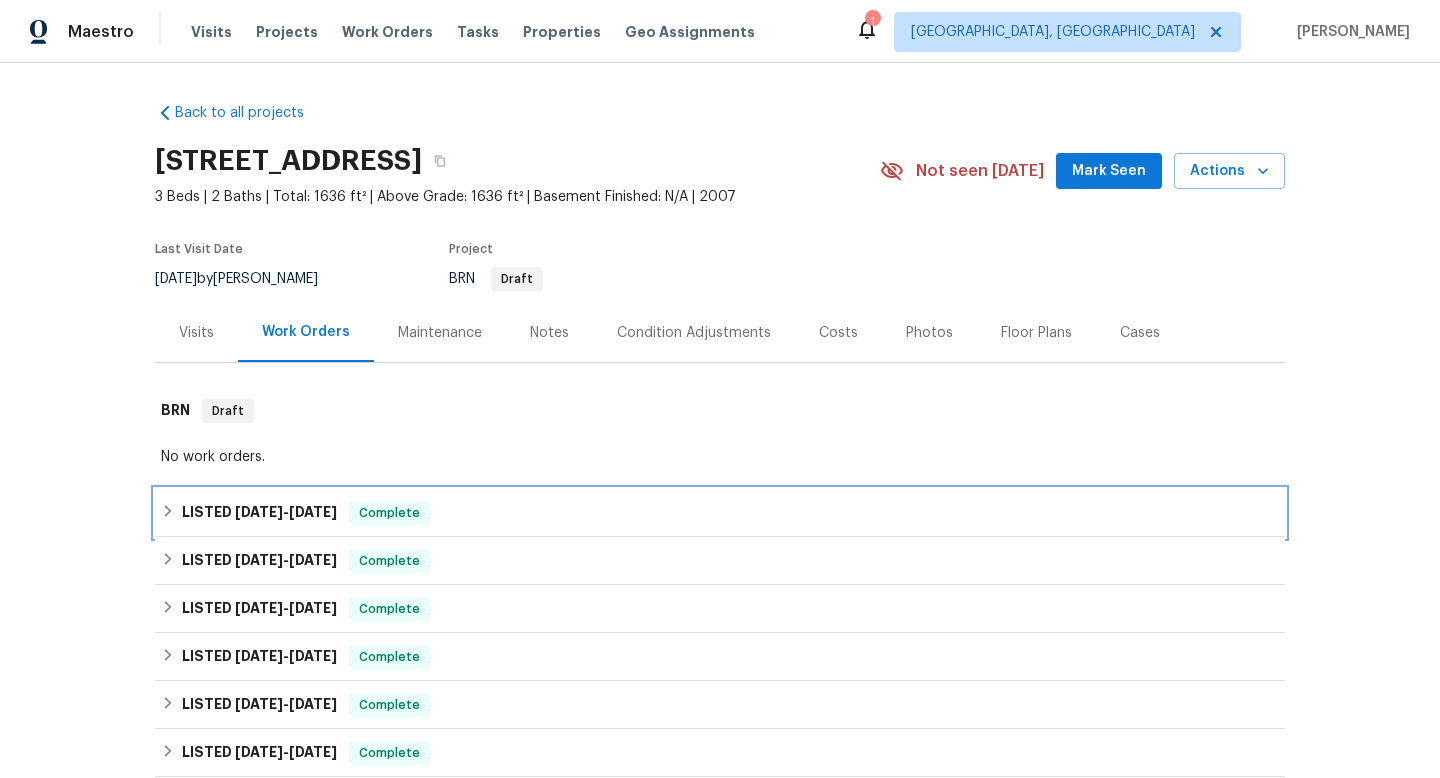 click on "[DATE]" at bounding box center (259, 512) 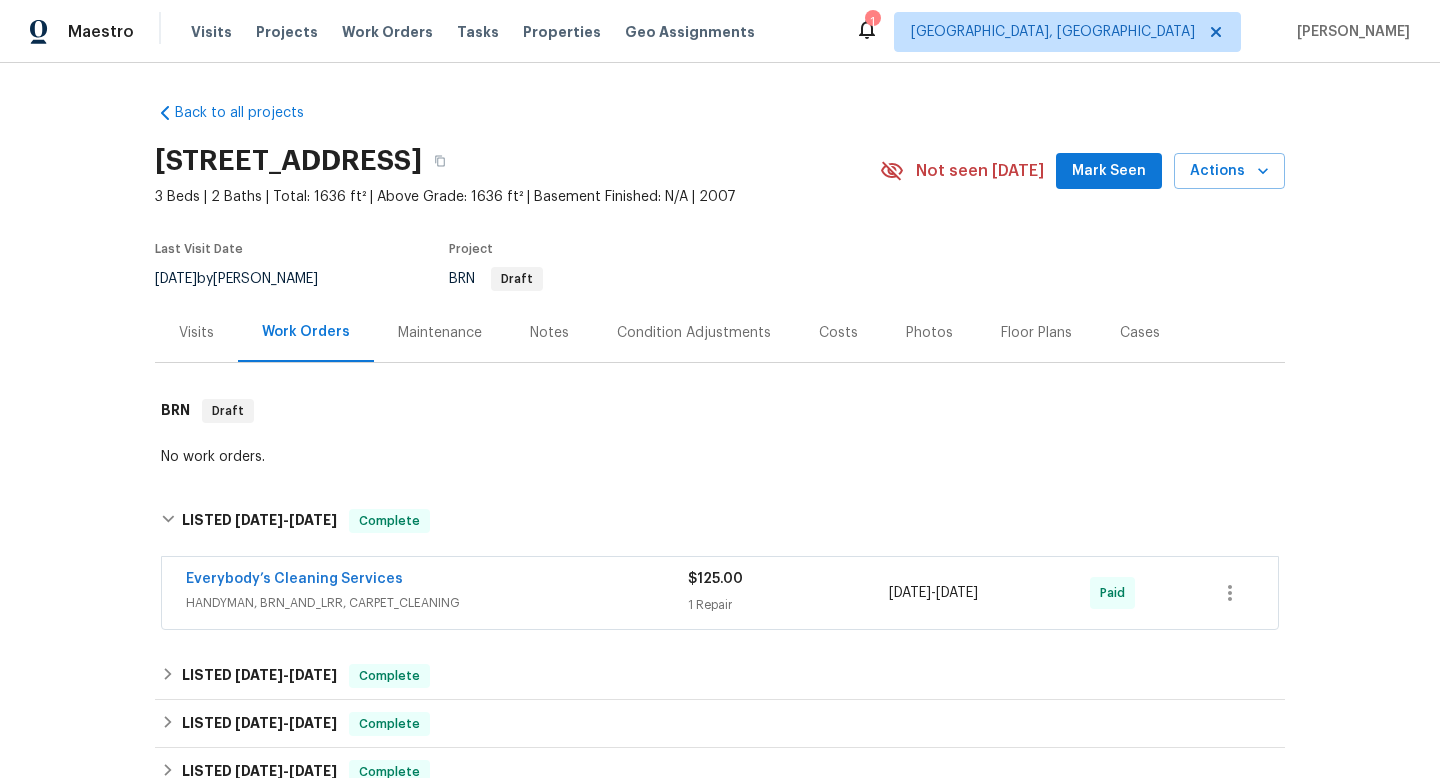 click on "Back to all projects [STREET_ADDRESS] 3 Beds | 2 Baths | Total: 1636 ft² | Above Grade: 1636 ft² | Basement Finished: N/A | 2007 Not seen [DATE] Mark Seen Actions Last Visit Date [DATE]  by  [PERSON_NAME]   Project BRN   Draft Visits Work Orders Maintenance Notes Condition Adjustments Costs Photos Floor Plans Cases BRN   Draft No work orders. LISTED   [DATE]  -  [DATE] Complete Everybody’s Cleaning Services HANDYMAN, BRN_AND_LRR, CARPET_CLEANING $125.00 1 Repair [DATE]  -  [DATE] Paid LISTED   [DATE]  -  [DATE] Complete New Edge Lawn Service LLC LANDSCAPING_MAINTENANCE $50.00 1 Repair [DATE]  -  [DATE] Paid LISTED   [DATE]  -  [DATE] Complete New Edge Lawn Service LLC LANDSCAPING_MAINTENANCE $150.00 1 Repair [DATE]  -  [DATE] Paid B&M TURNKEY RENOVATIONS LLC GENERAL_CONTRACTOR $3,746.80 12 Repairs [DATE]  -  [DATE] Paid LISTED   [DATE]  -  [DATE] Complete Victory Group 2 BRN_AND_LRR, HANDYMAN $250.00 1 Repair [DATE]  -  [DATE] Paid LISTED" at bounding box center (720, 420) 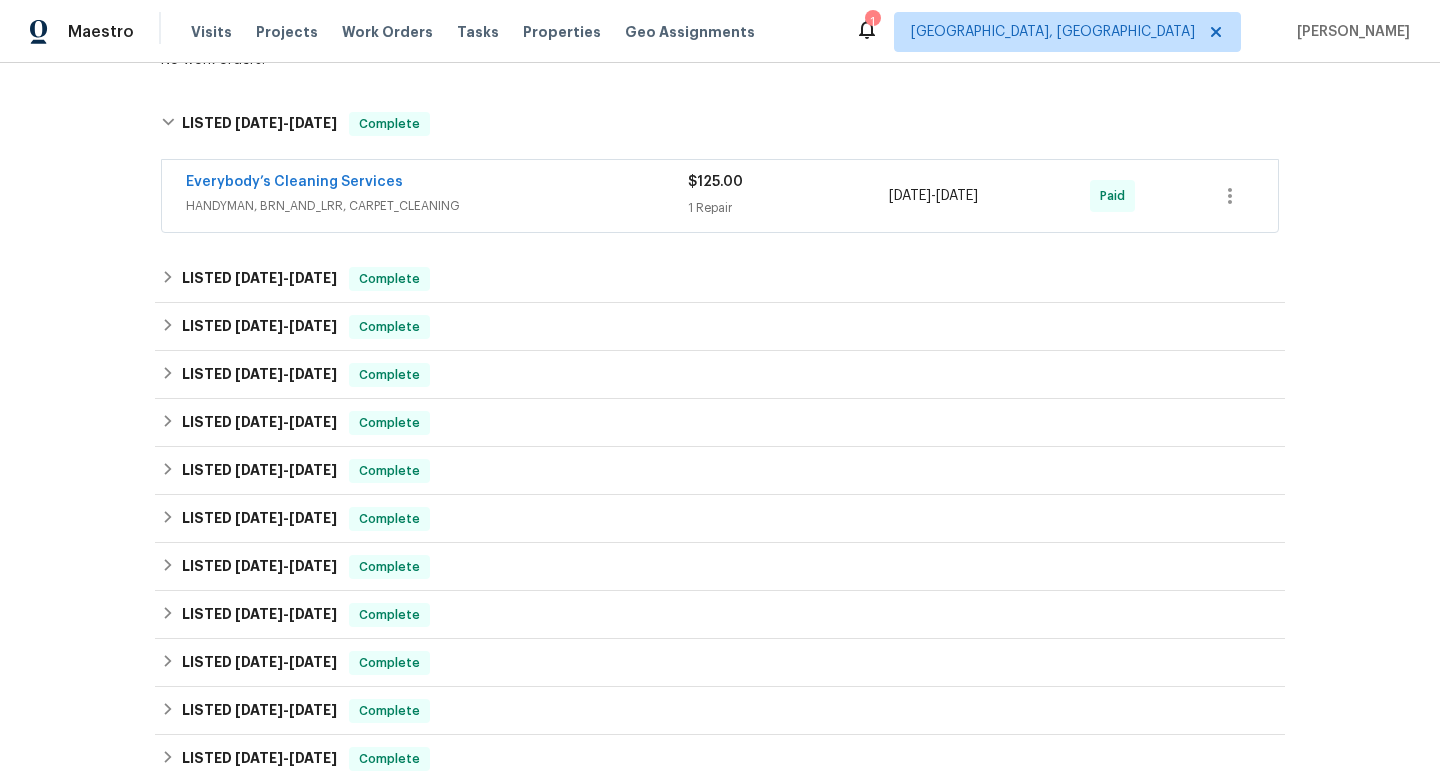 scroll, scrollTop: 400, scrollLeft: 0, axis: vertical 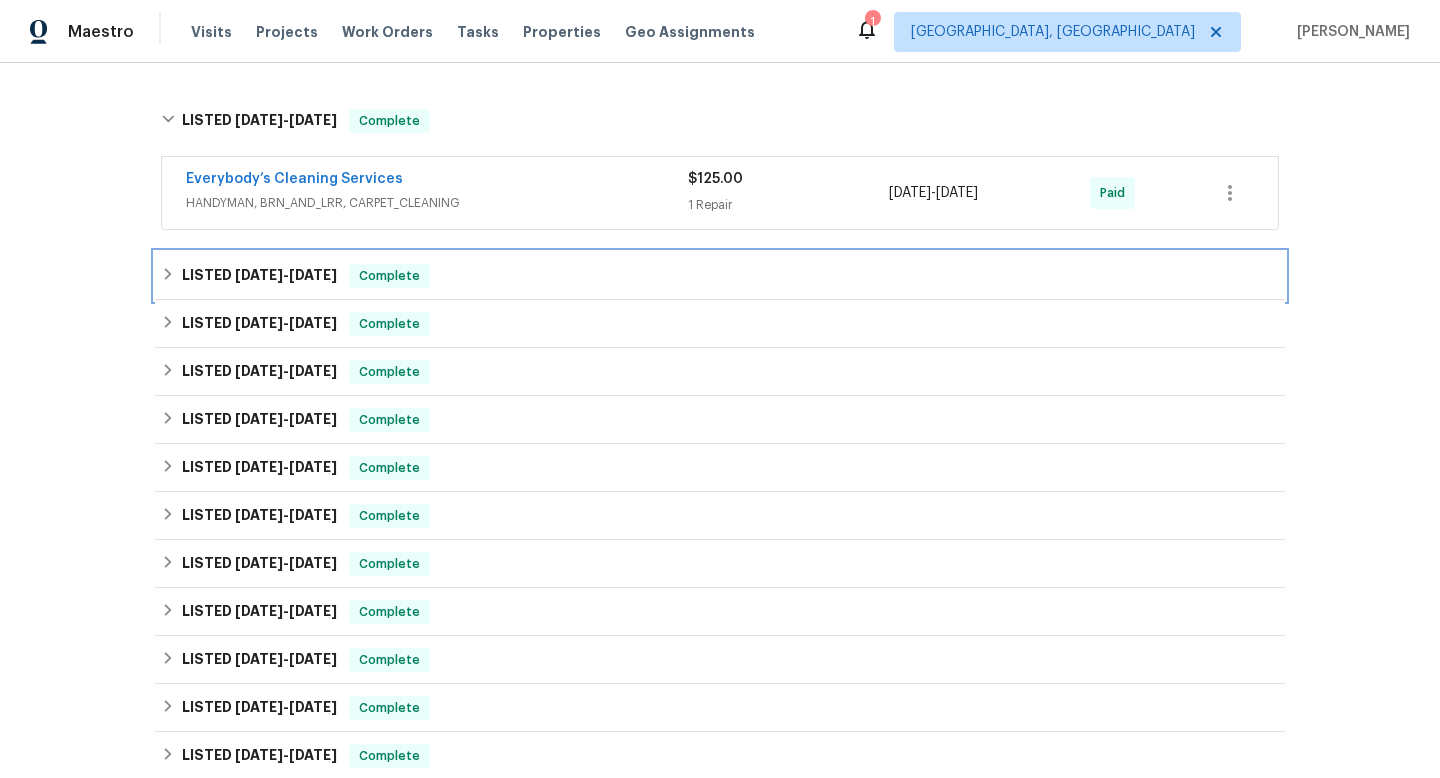 click on "LISTED   [DATE]  -  [DATE]" at bounding box center (259, 276) 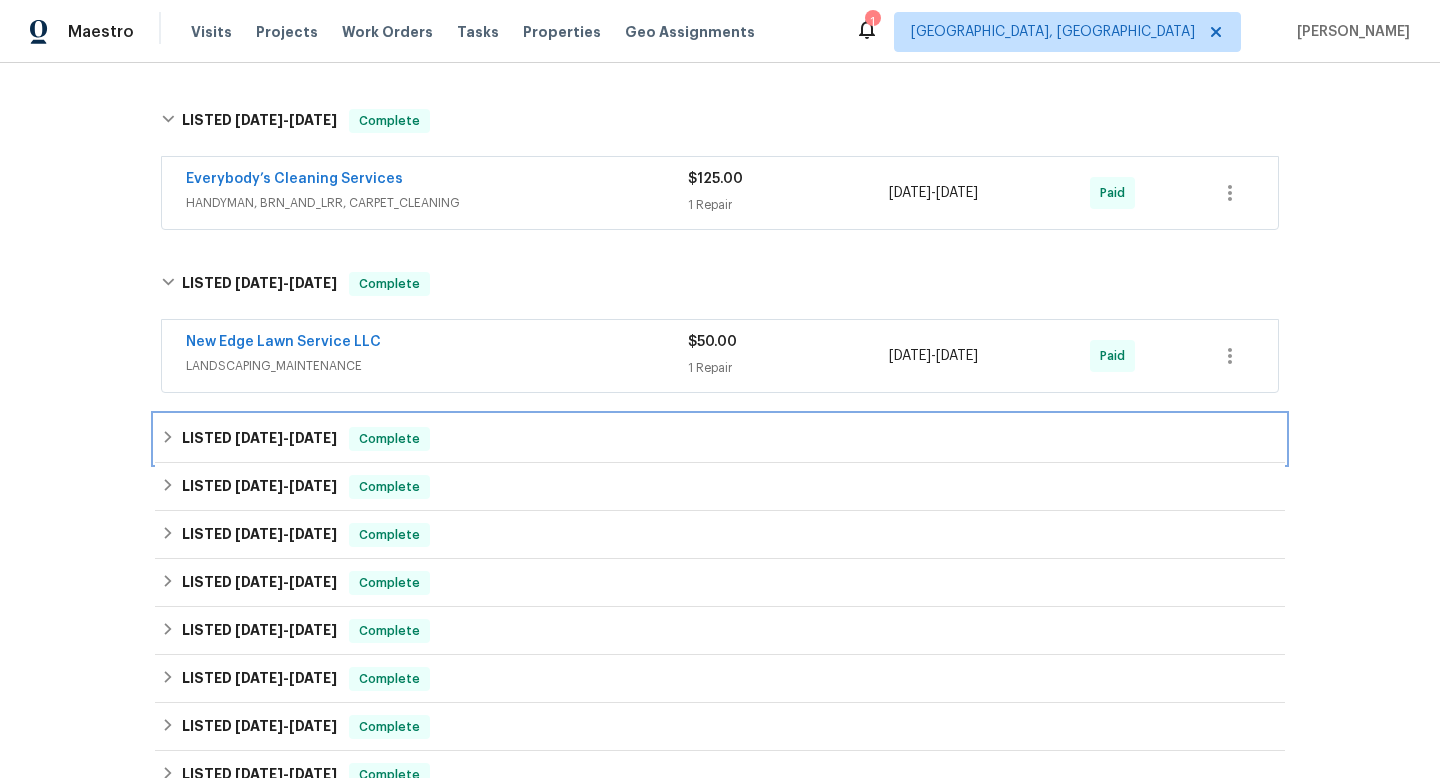 click on "[DATE]" at bounding box center [259, 438] 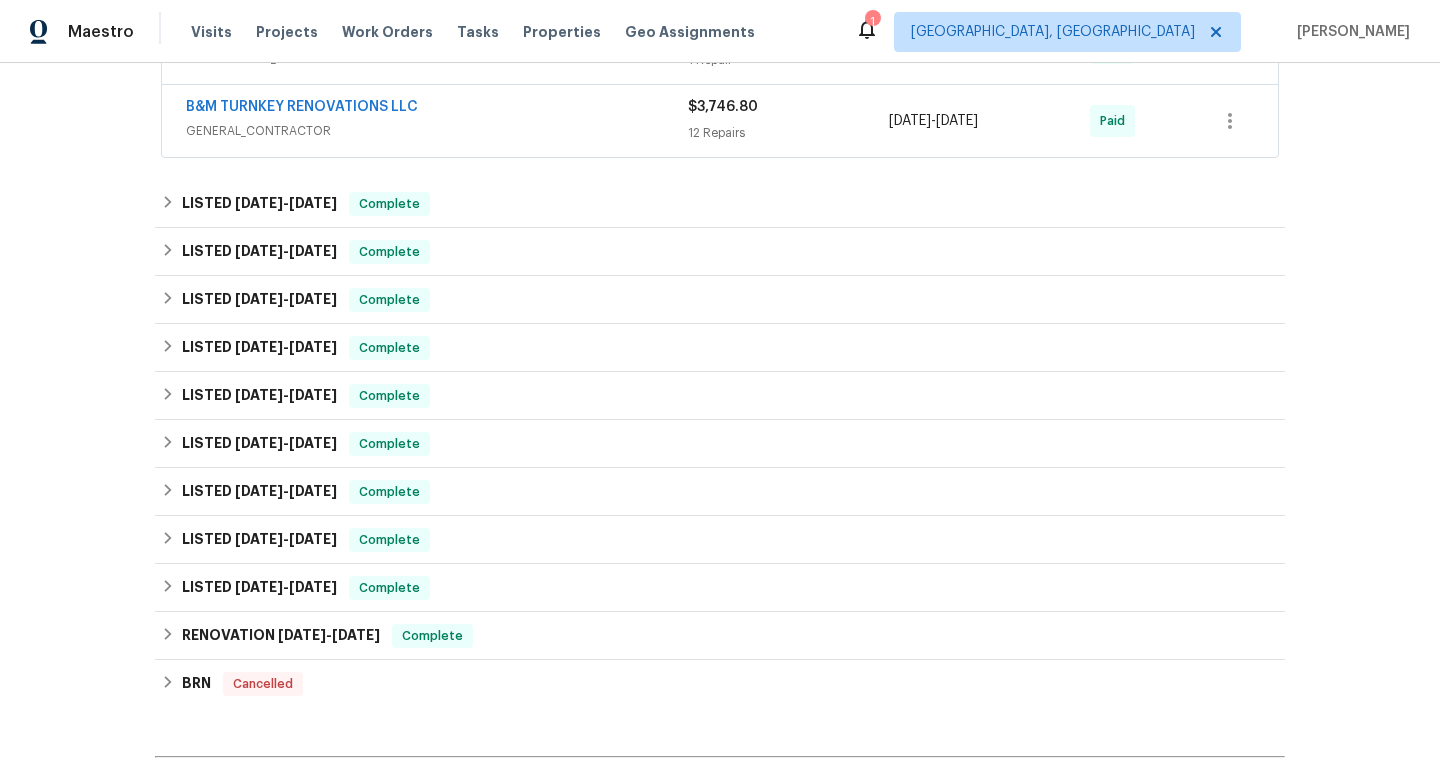 scroll, scrollTop: 880, scrollLeft: 0, axis: vertical 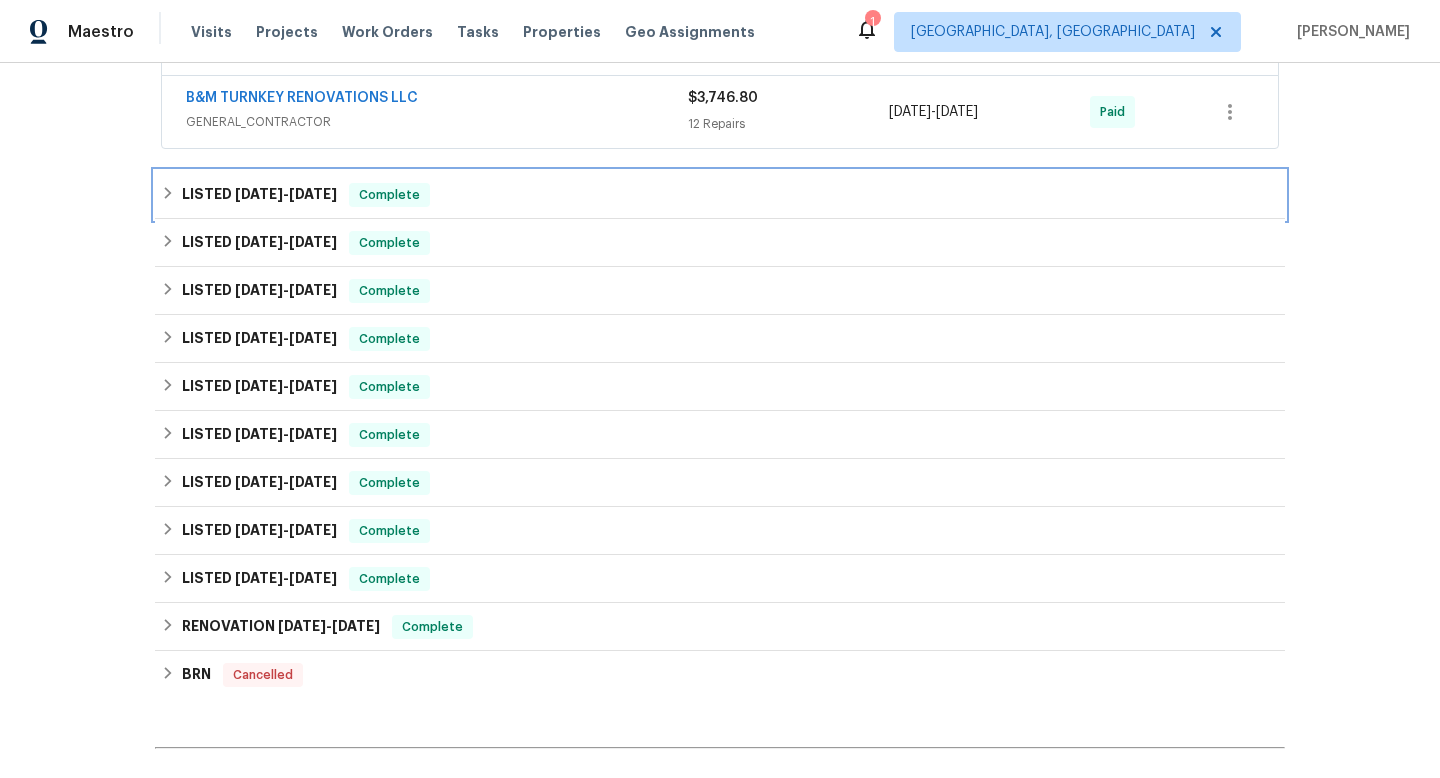 click on "[DATE]" at bounding box center [259, 194] 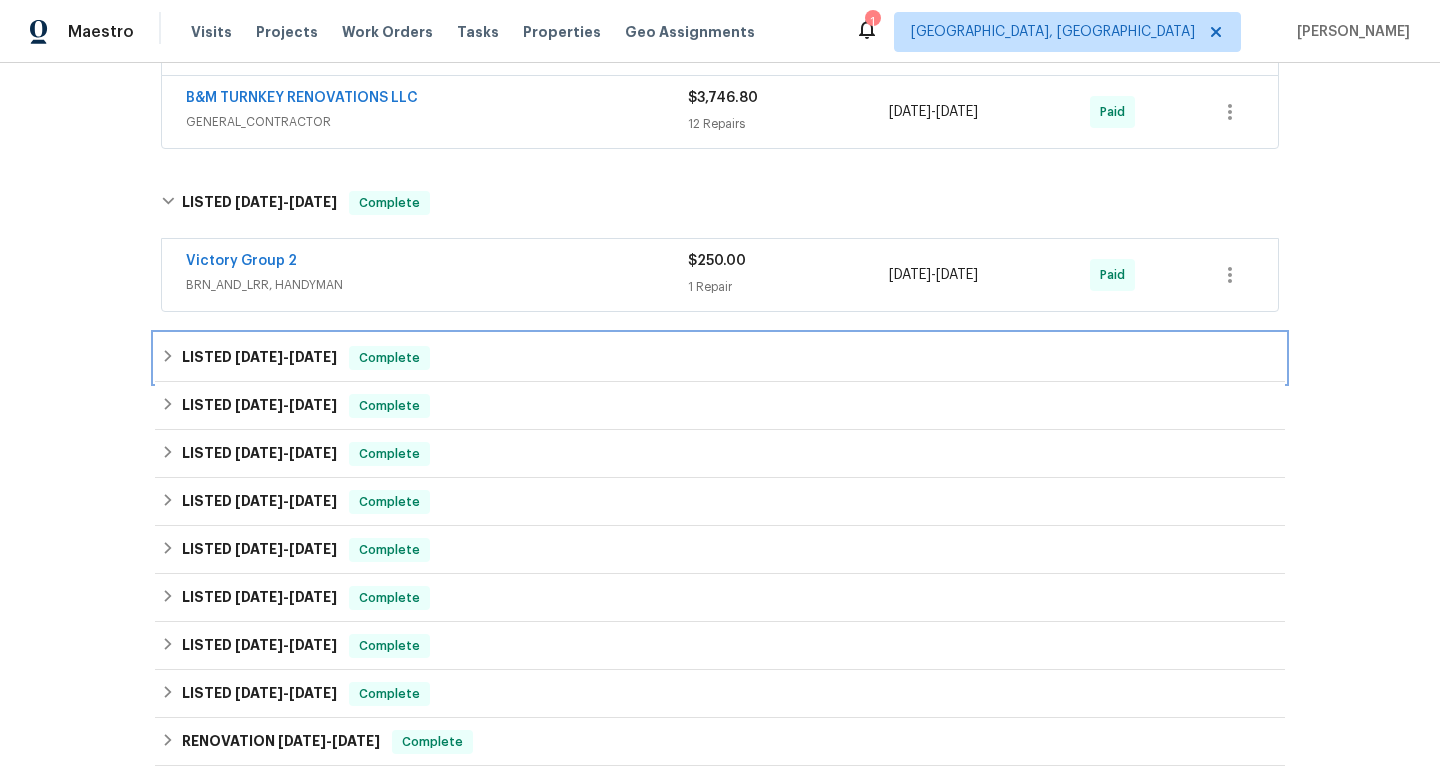 click on "LISTED   [DATE]  -  [DATE]" at bounding box center [259, 358] 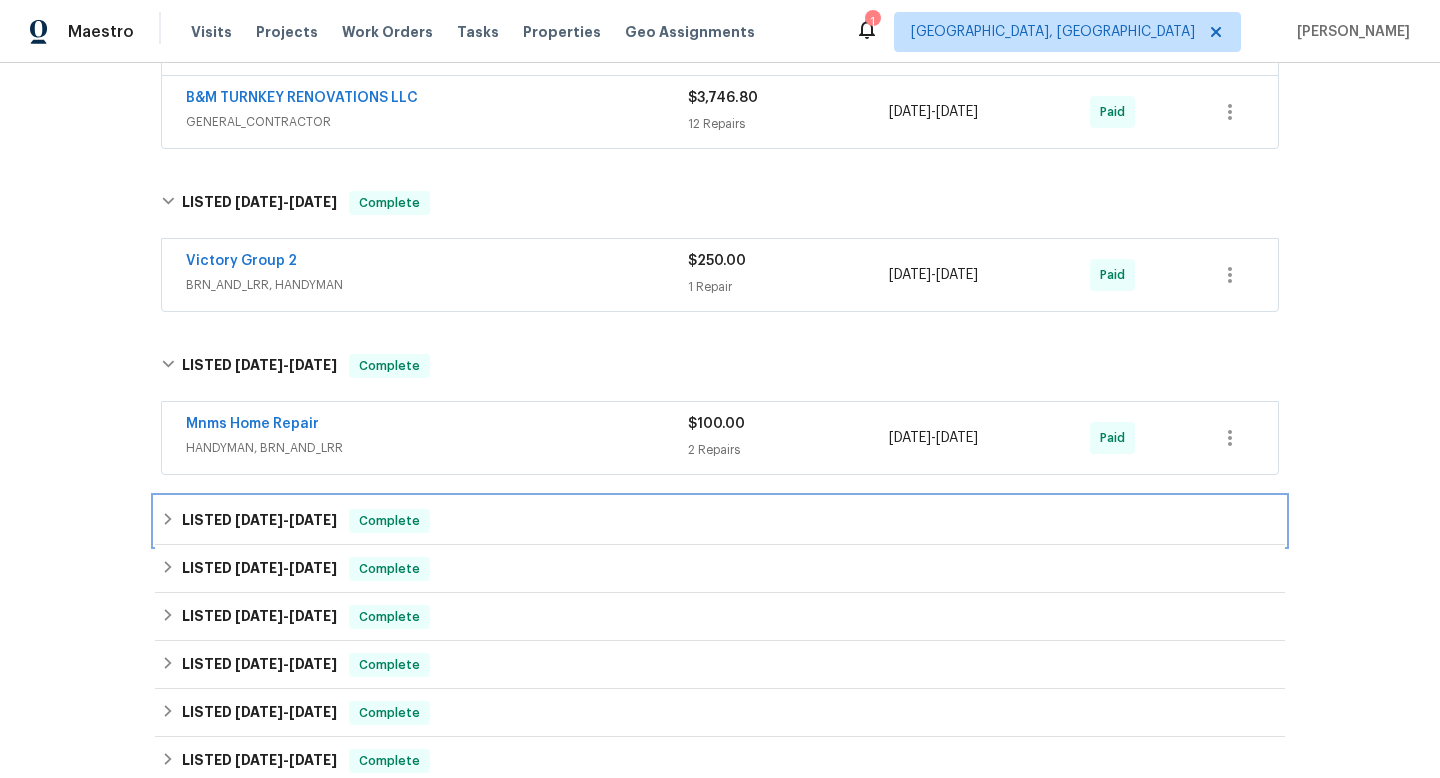 click on "[DATE]" at bounding box center (259, 520) 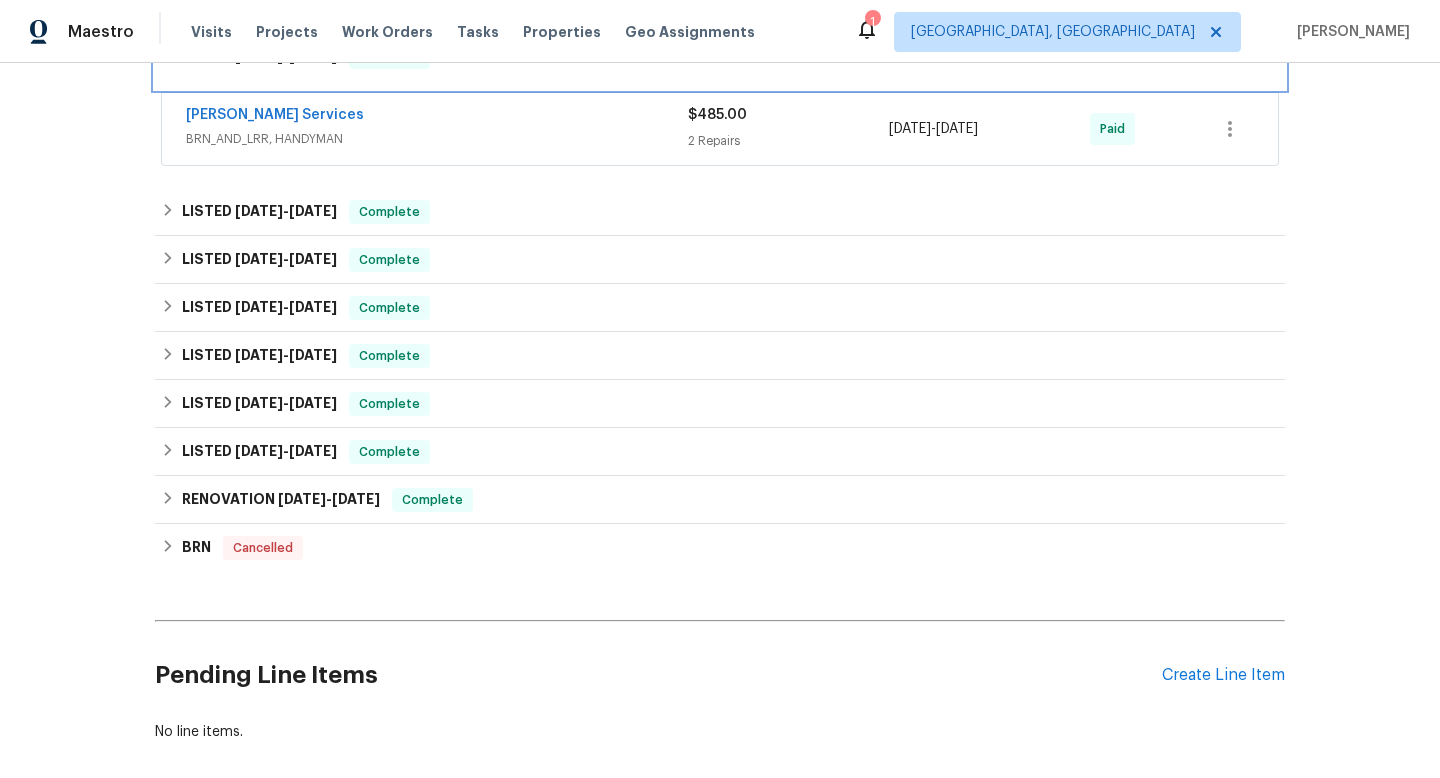 scroll, scrollTop: 1360, scrollLeft: 0, axis: vertical 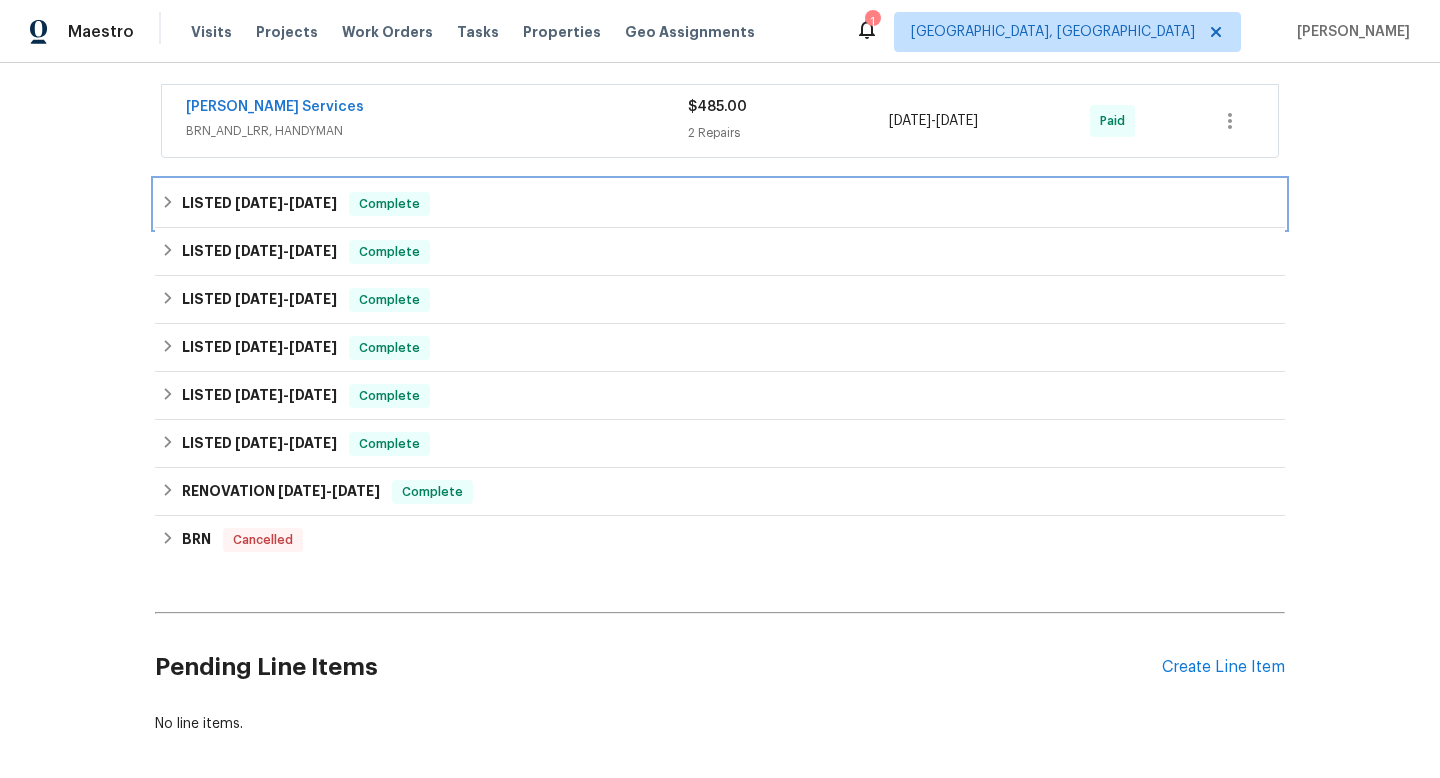 click on "[DATE]" at bounding box center (259, 203) 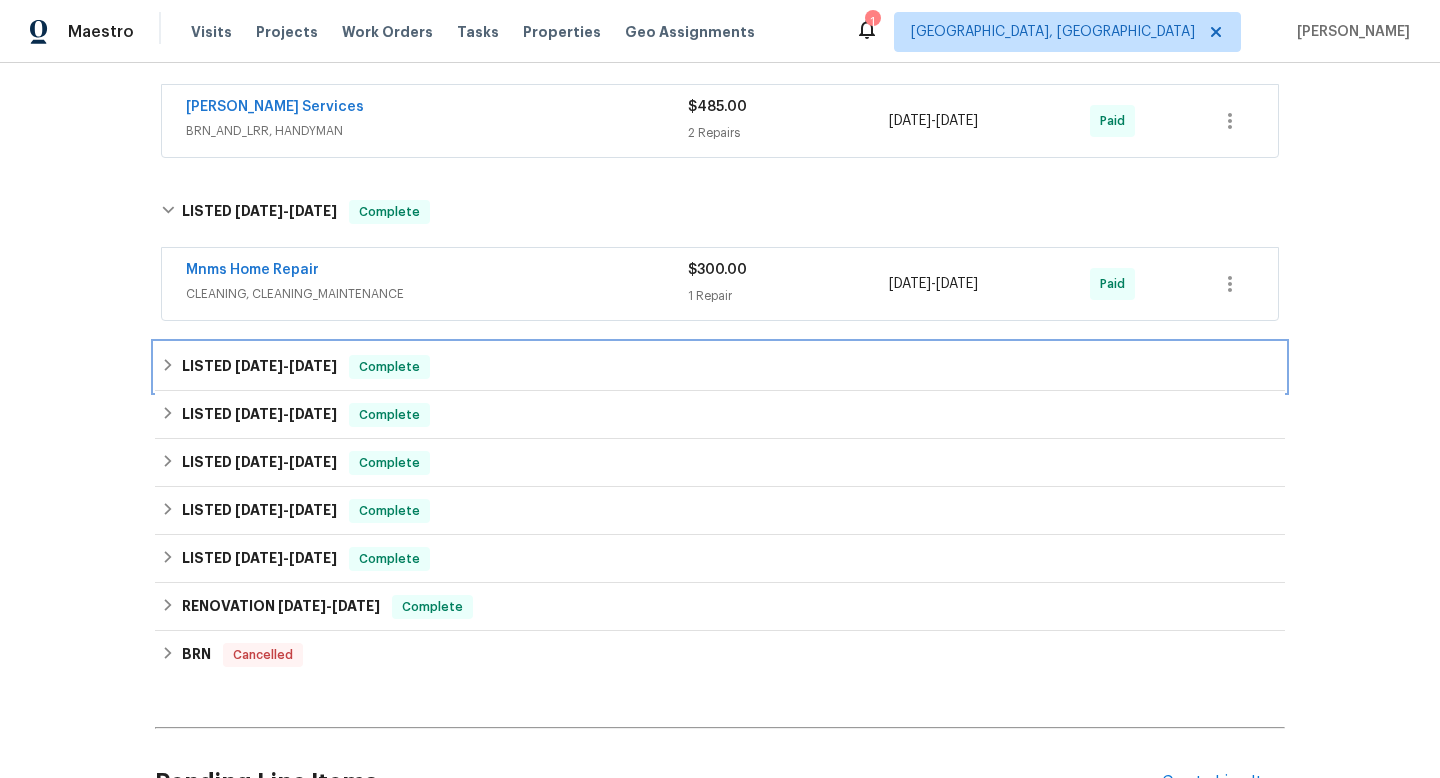 click on "[DATE]" at bounding box center [259, 366] 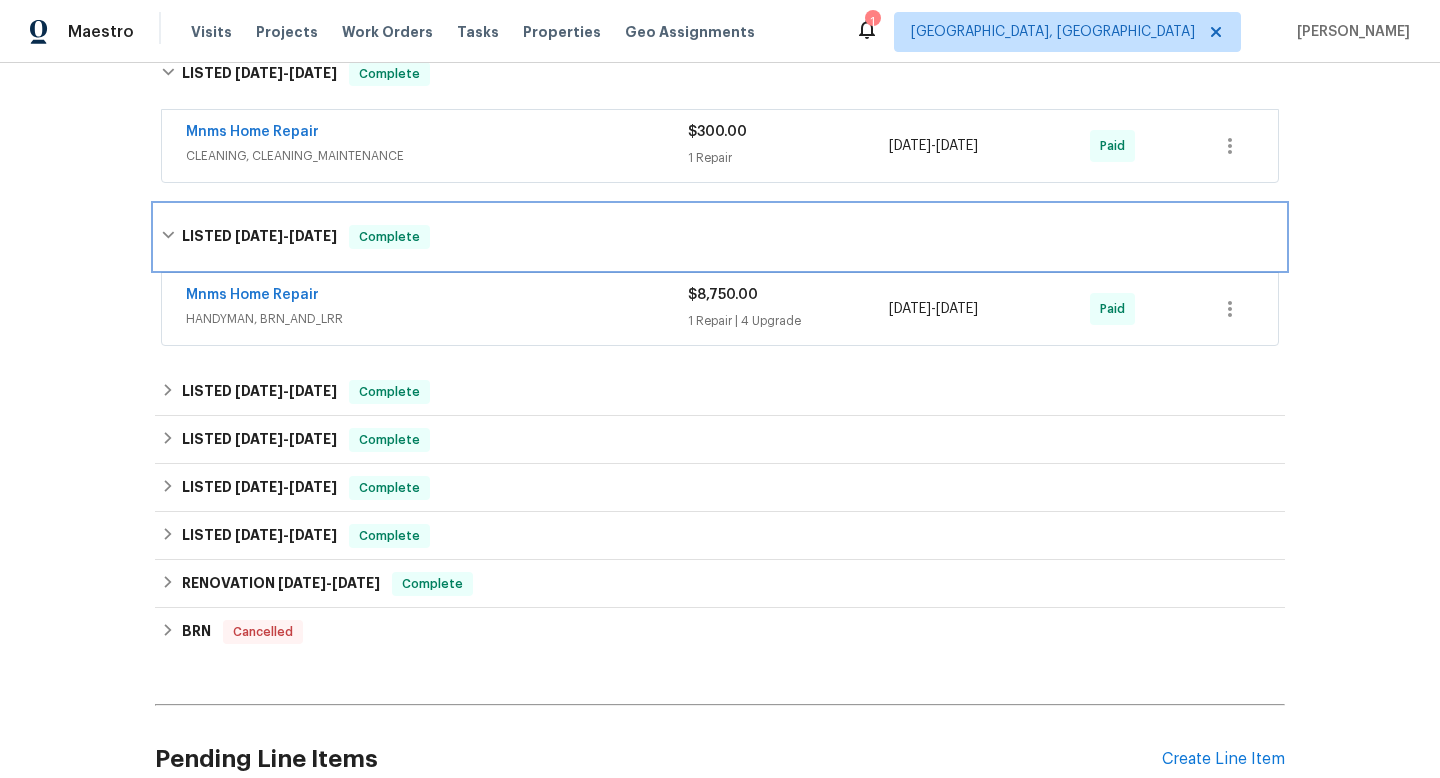 scroll, scrollTop: 1560, scrollLeft: 0, axis: vertical 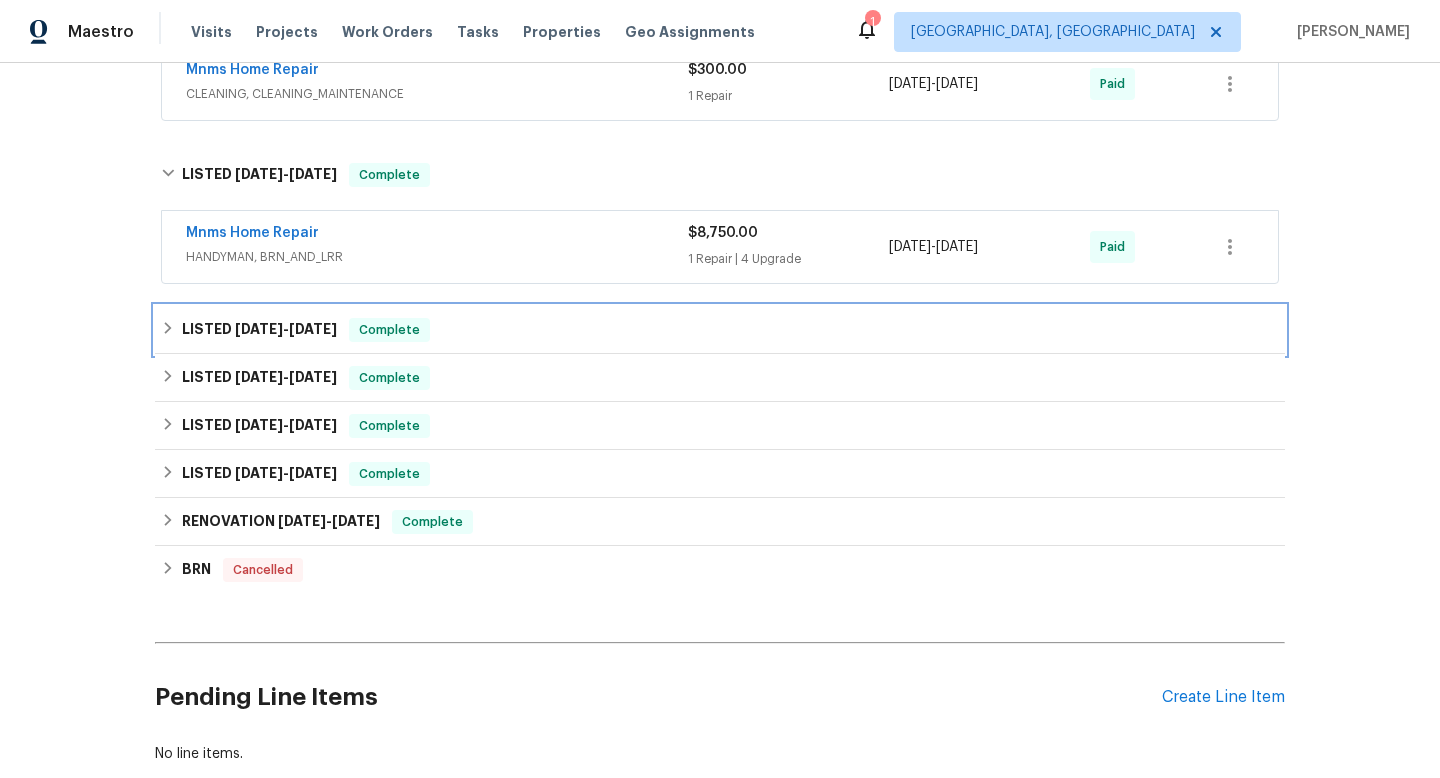 click on "[DATE]" at bounding box center [259, 329] 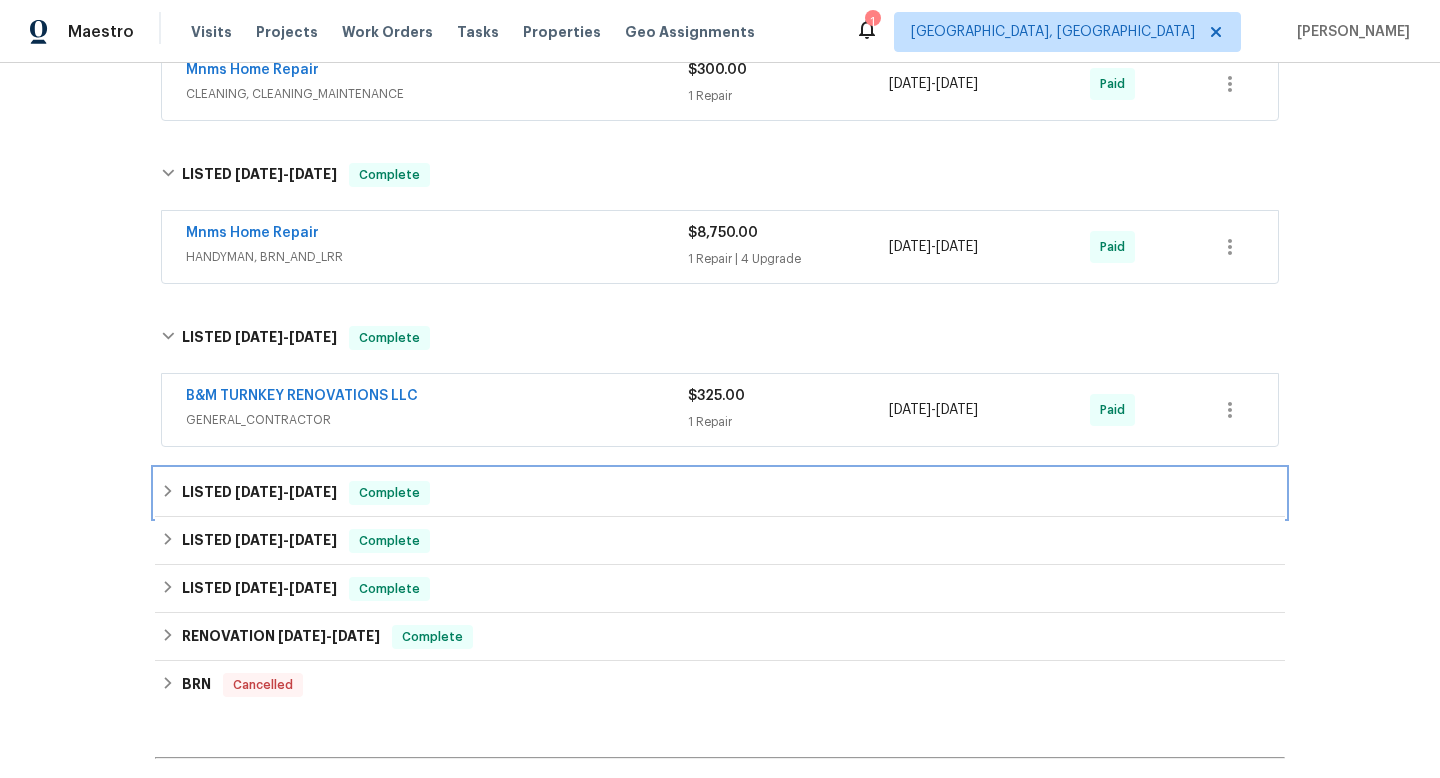 click on "[DATE]" at bounding box center (259, 492) 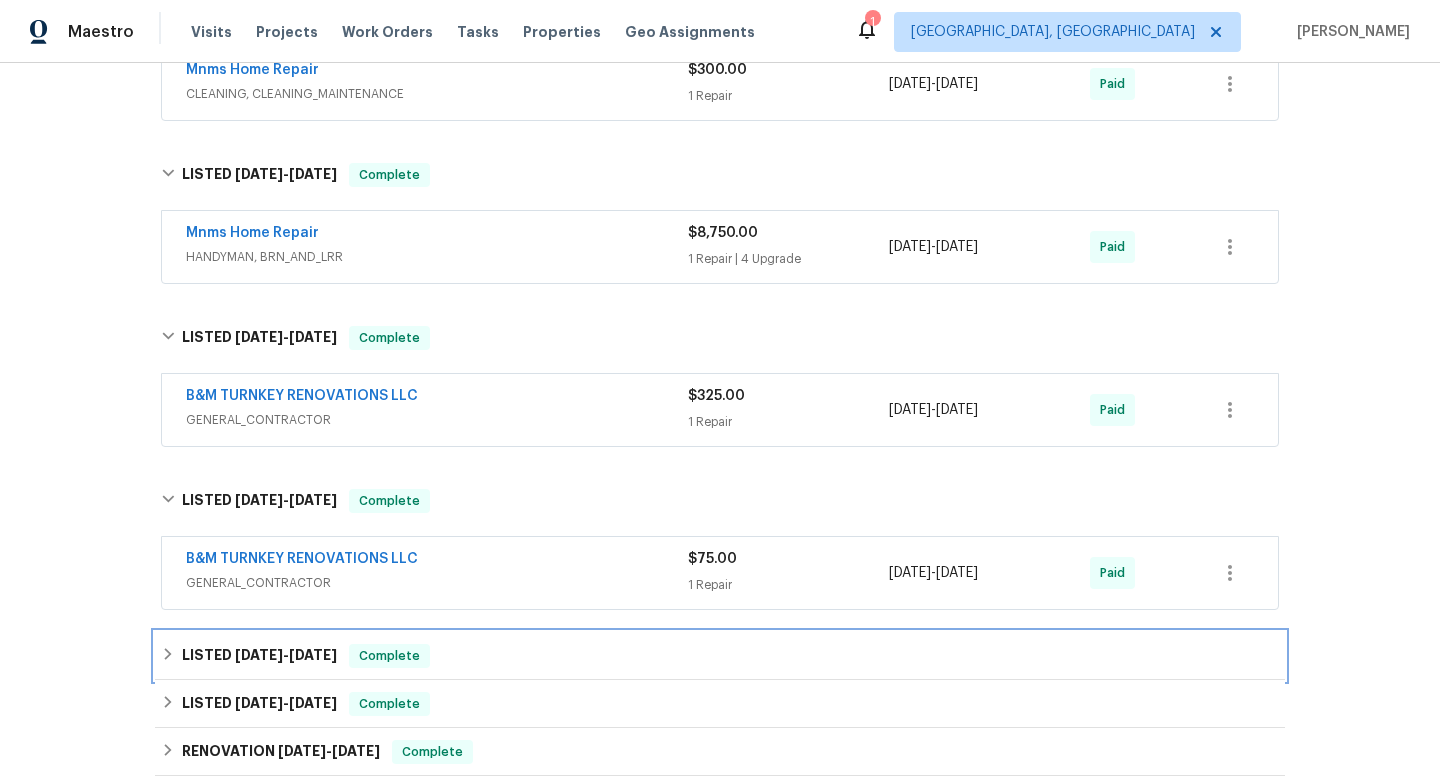 click on "LISTED   [DATE]  -  [DATE]" at bounding box center [259, 656] 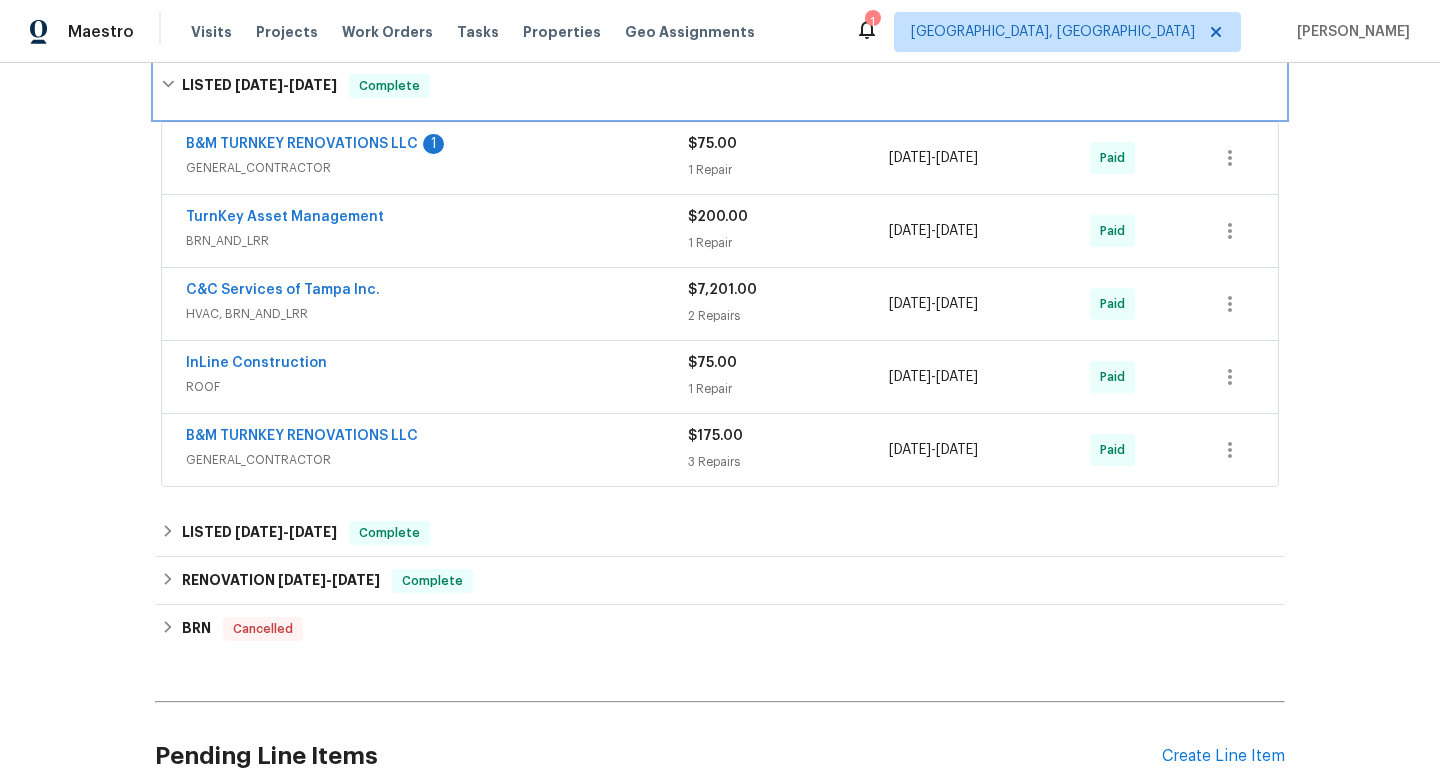 scroll, scrollTop: 2160, scrollLeft: 0, axis: vertical 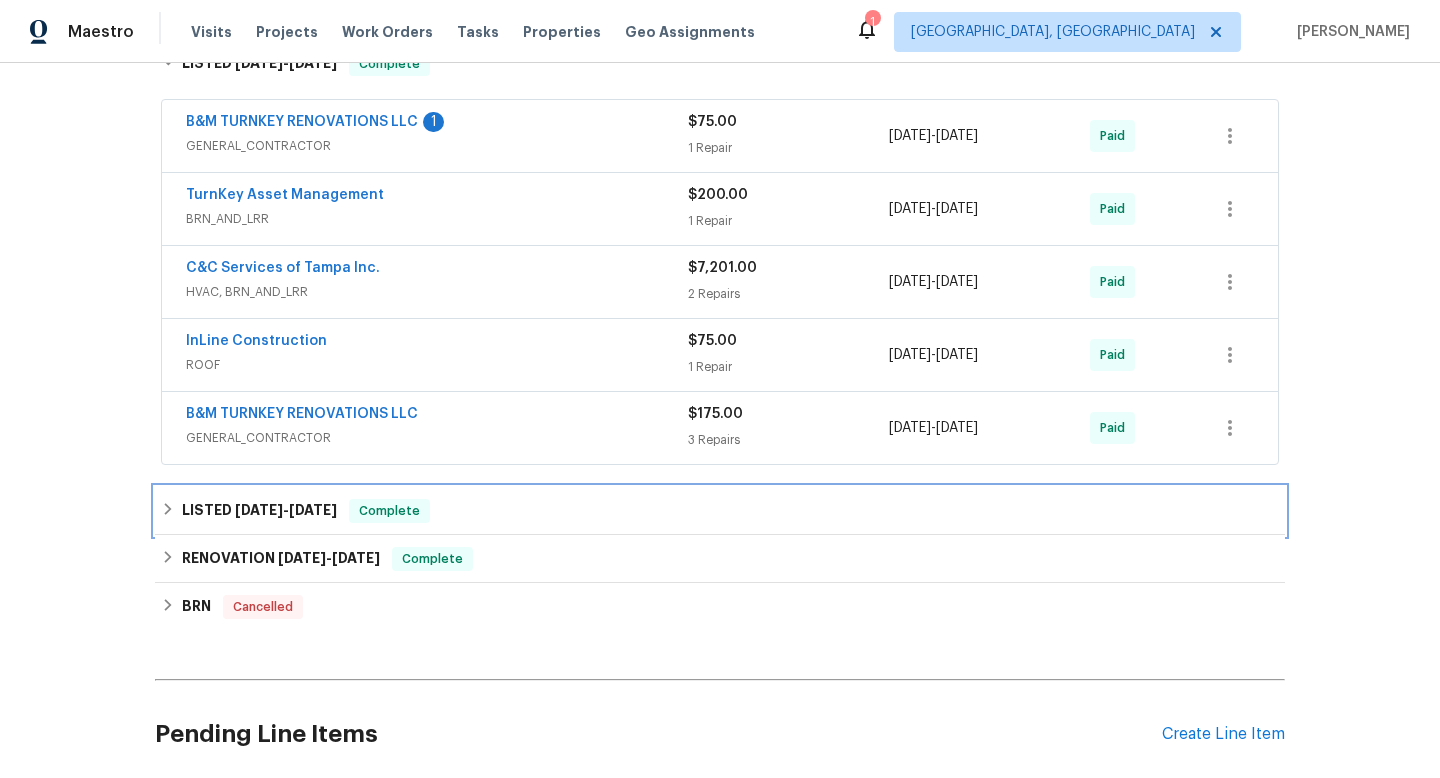 click on "[DATE]" at bounding box center [259, 510] 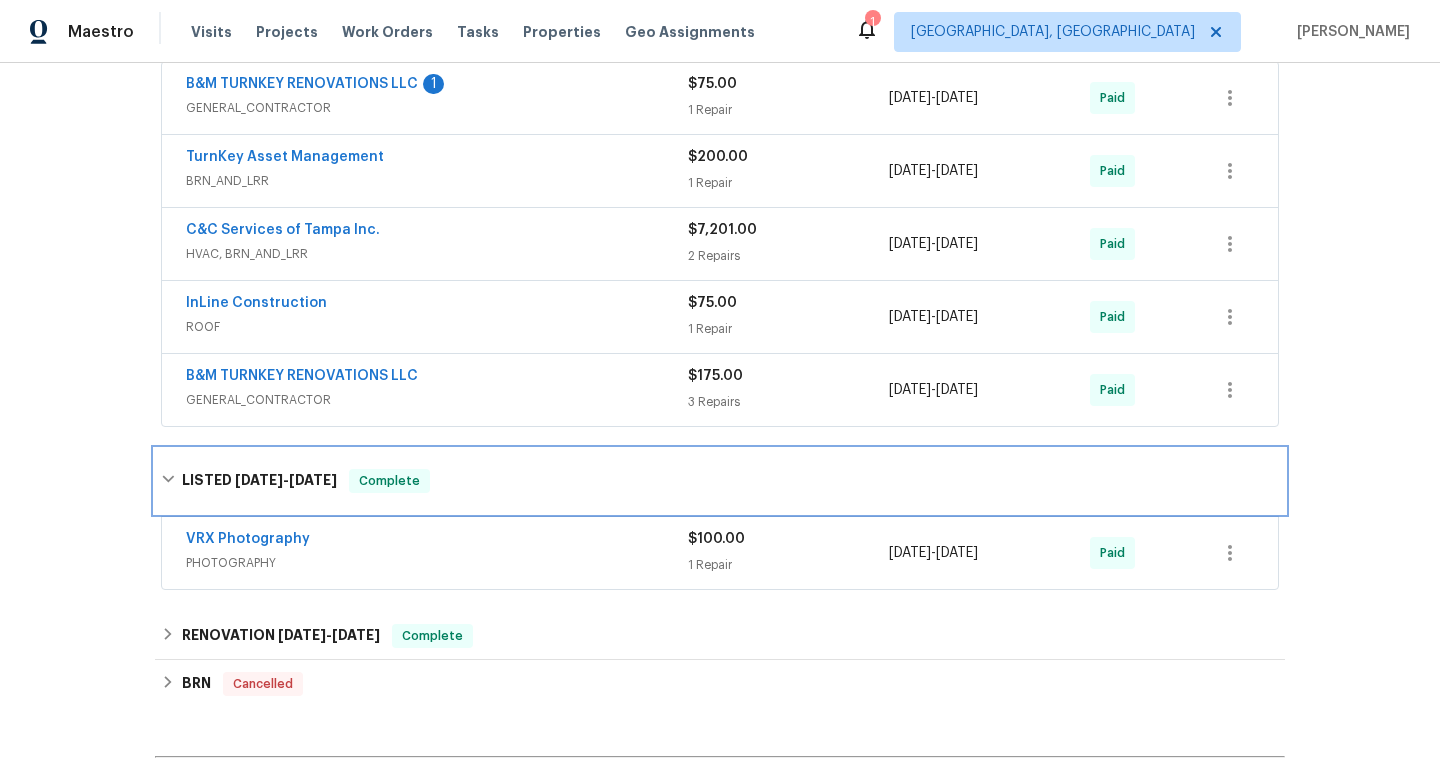 scroll, scrollTop: 2200, scrollLeft: 0, axis: vertical 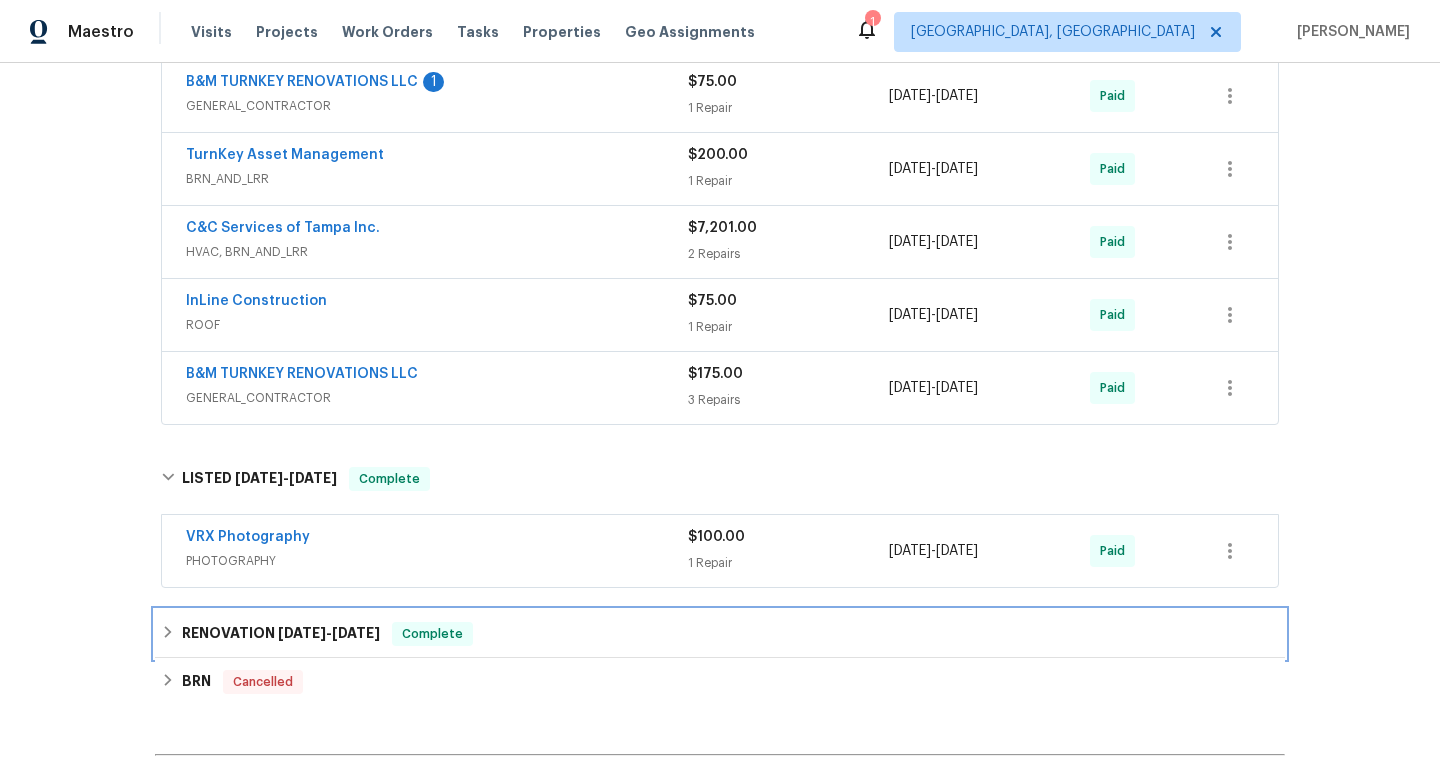 click on "RENOVATION   [DATE]  -  [DATE] Complete" at bounding box center (720, 634) 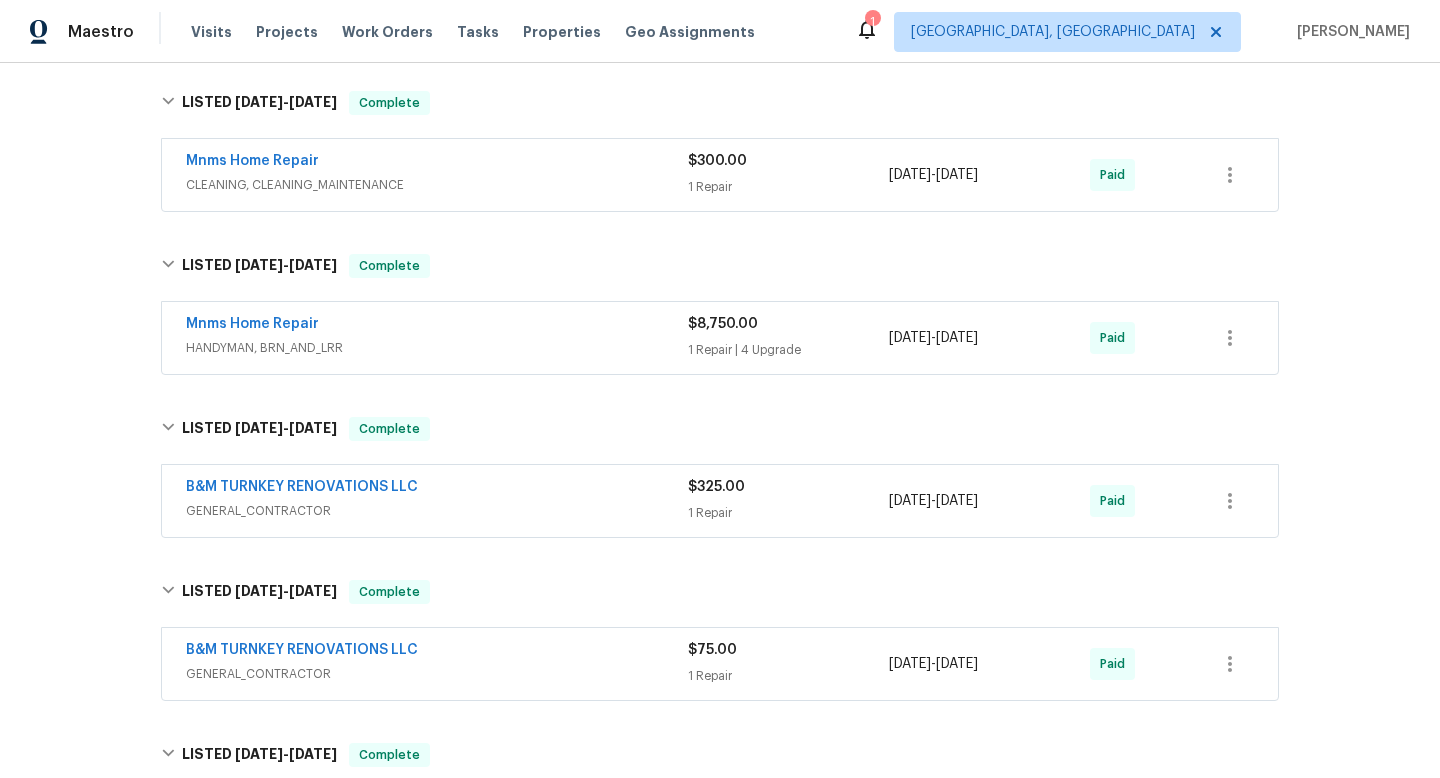 scroll, scrollTop: 1440, scrollLeft: 0, axis: vertical 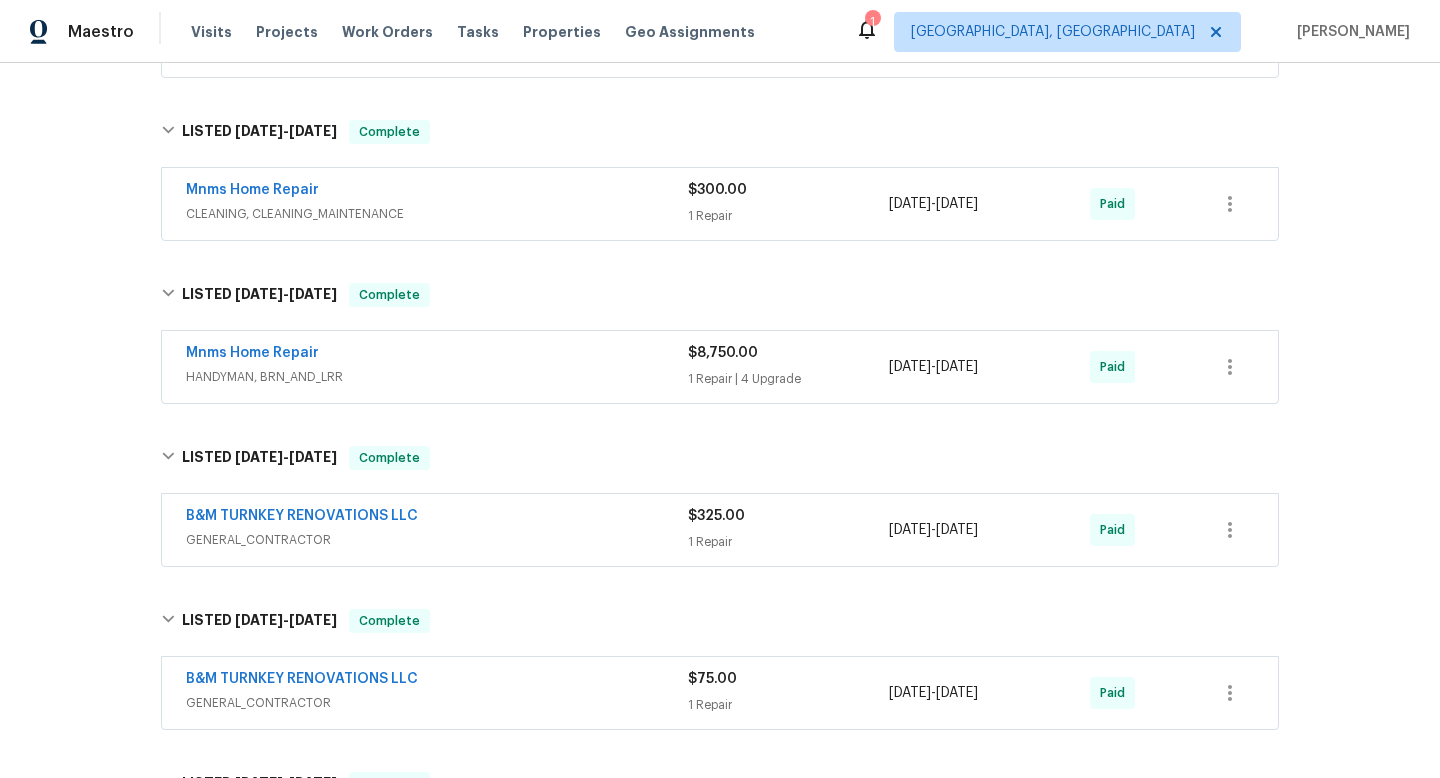 click on "Mnms Home Repair" at bounding box center [437, 355] 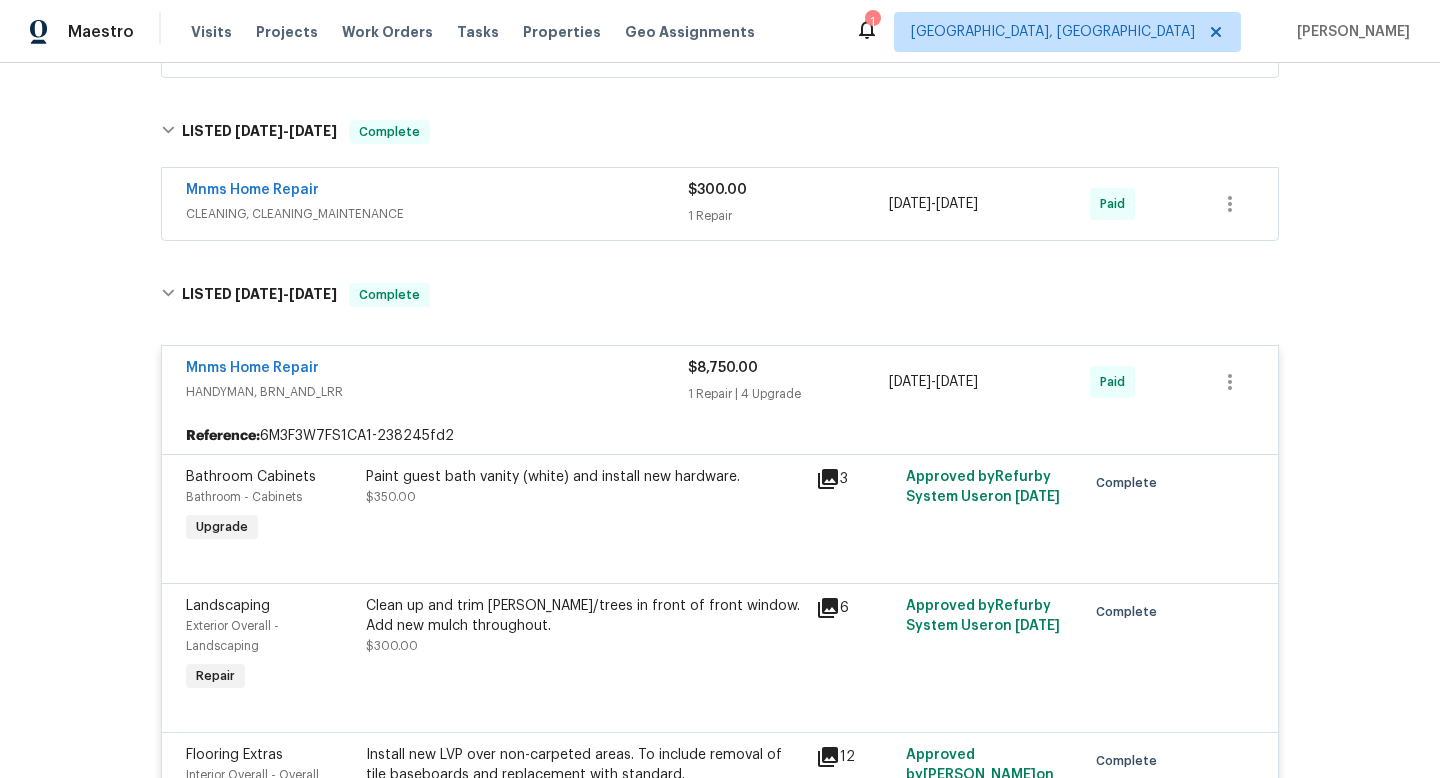click on "Back to all projects [STREET_ADDRESS] 3 Beds | 2 Baths | Total: 1636 ft² | Above Grade: 1636 ft² | Basement Finished: N/A | 2007 Not seen [DATE] Mark Seen Actions Last Visit Date [DATE]  by  [PERSON_NAME]   Project BRN   Draft Visits Work Orders Maintenance Notes Condition Adjustments Costs Photos Floor Plans Cases BRN   Draft No work orders. LISTED   [DATE]  -  [DATE] Complete Everybody’s Cleaning Services HANDYMAN, BRN_AND_LRR, CARPET_CLEANING $125.00 1 Repair [DATE]  -  [DATE] Paid LISTED   [DATE]  -  [DATE] Complete New Edge Lawn Service LLC LANDSCAPING_MAINTENANCE $50.00 1 Repair [DATE]  -  [DATE] Paid LISTED   [DATE]  -  [DATE] Complete New Edge Lawn Service LLC LANDSCAPING_MAINTENANCE $150.00 1 Repair [DATE]  -  [DATE] Paid B&M TURNKEY RENOVATIONS LLC GENERAL_CONTRACTOR $3,746.80 12 Repairs [DATE]  -  [DATE] Paid LISTED   [DATE]  -  [DATE] Complete Victory Group 2 BRN_AND_LRR, HANDYMAN $250.00 1 Repair [DATE]  -  [DATE] Paid LISTED" at bounding box center (720, 420) 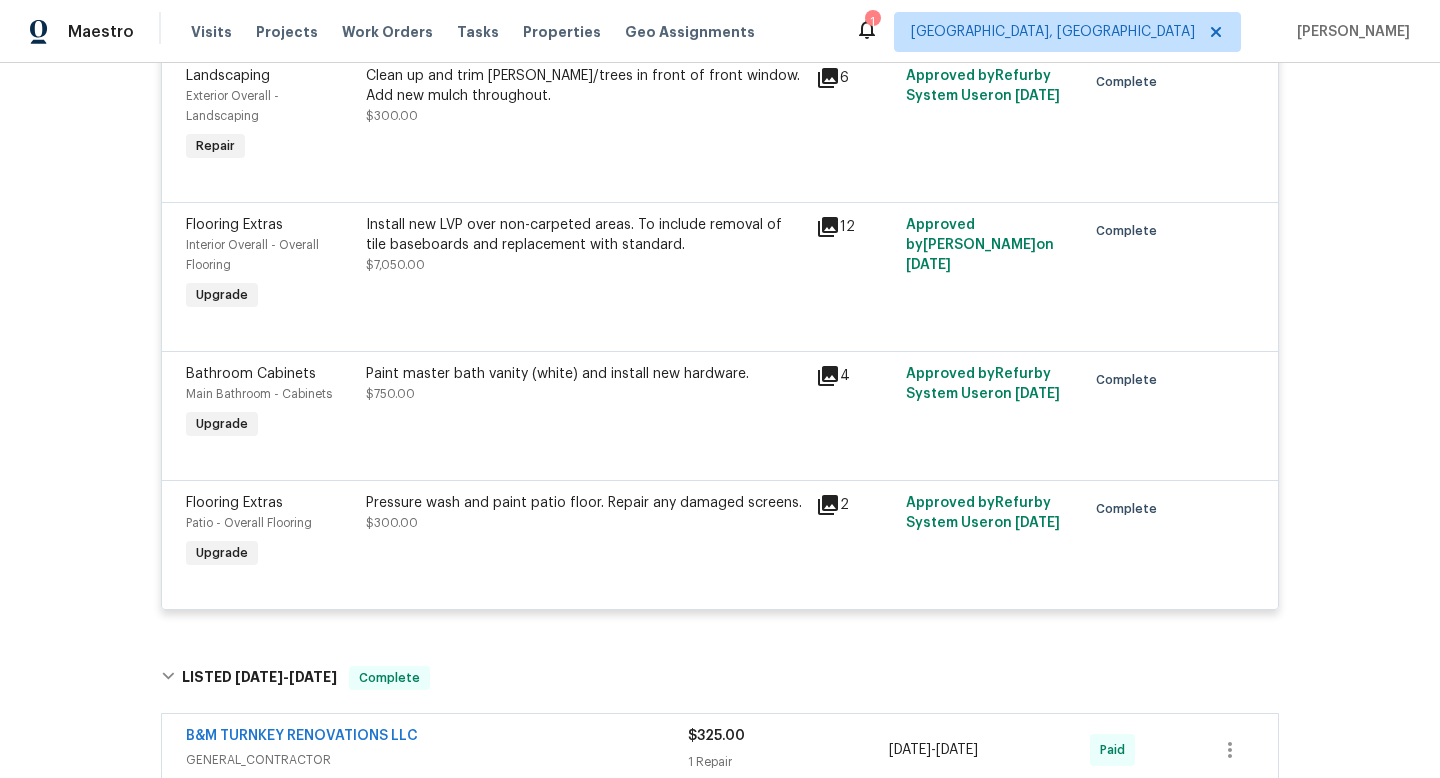 scroll, scrollTop: 2000, scrollLeft: 0, axis: vertical 